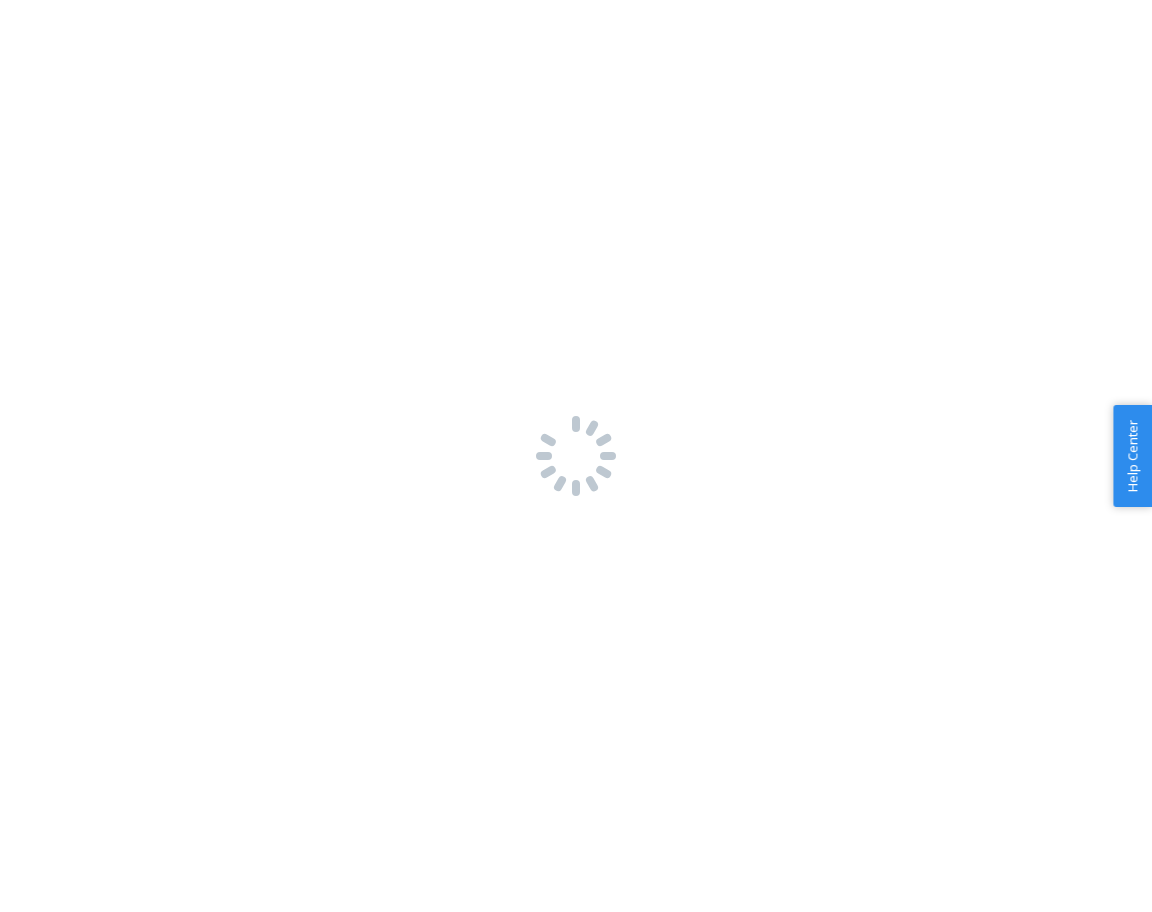 scroll, scrollTop: 0, scrollLeft: 0, axis: both 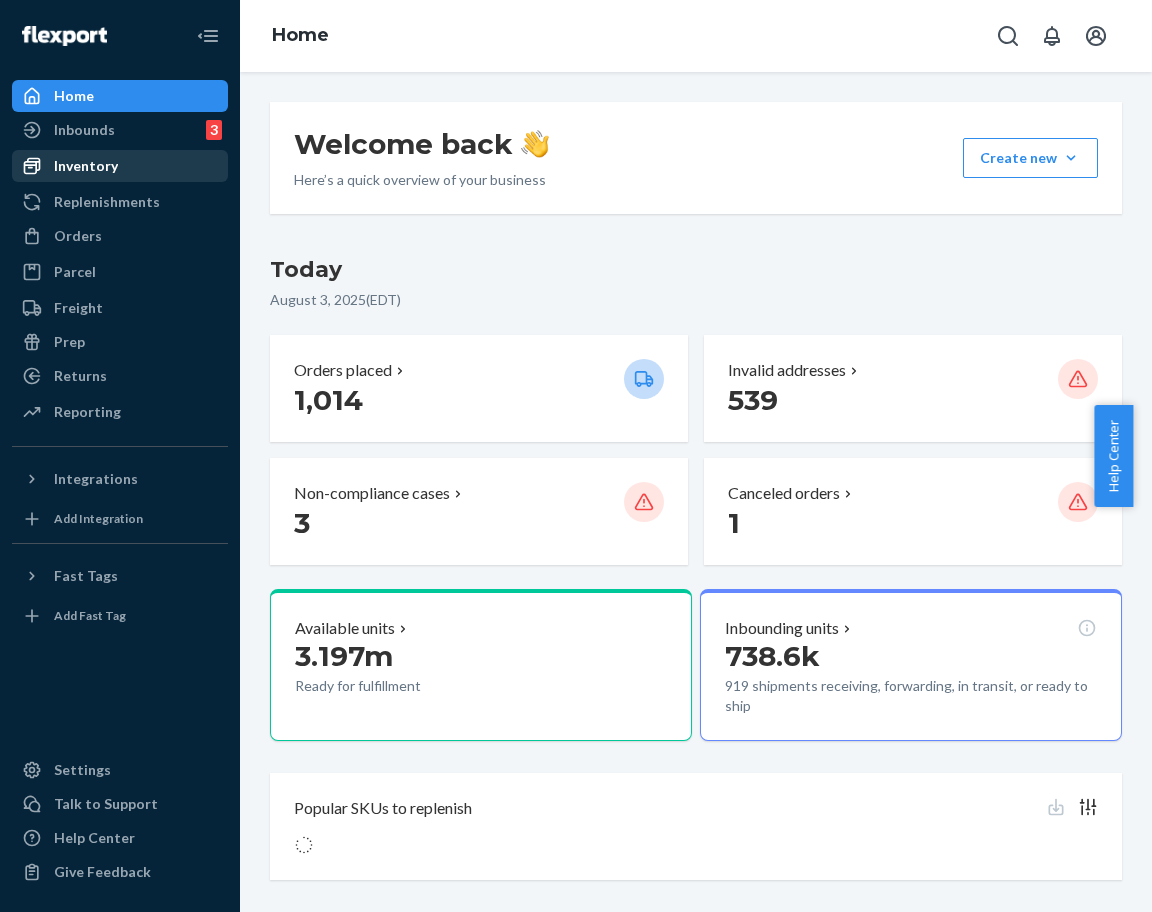 click on "Inventory" at bounding box center (86, 166) 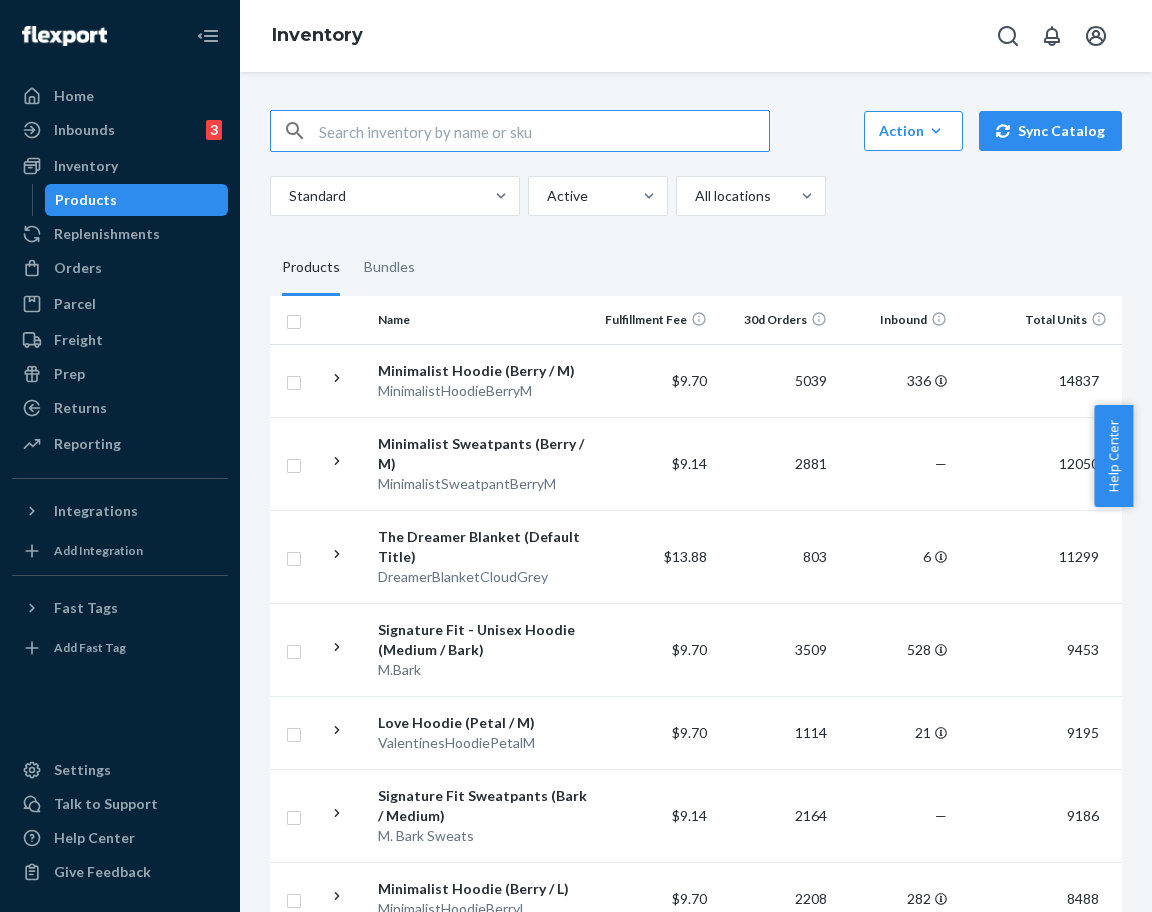 click at bounding box center (544, 131) 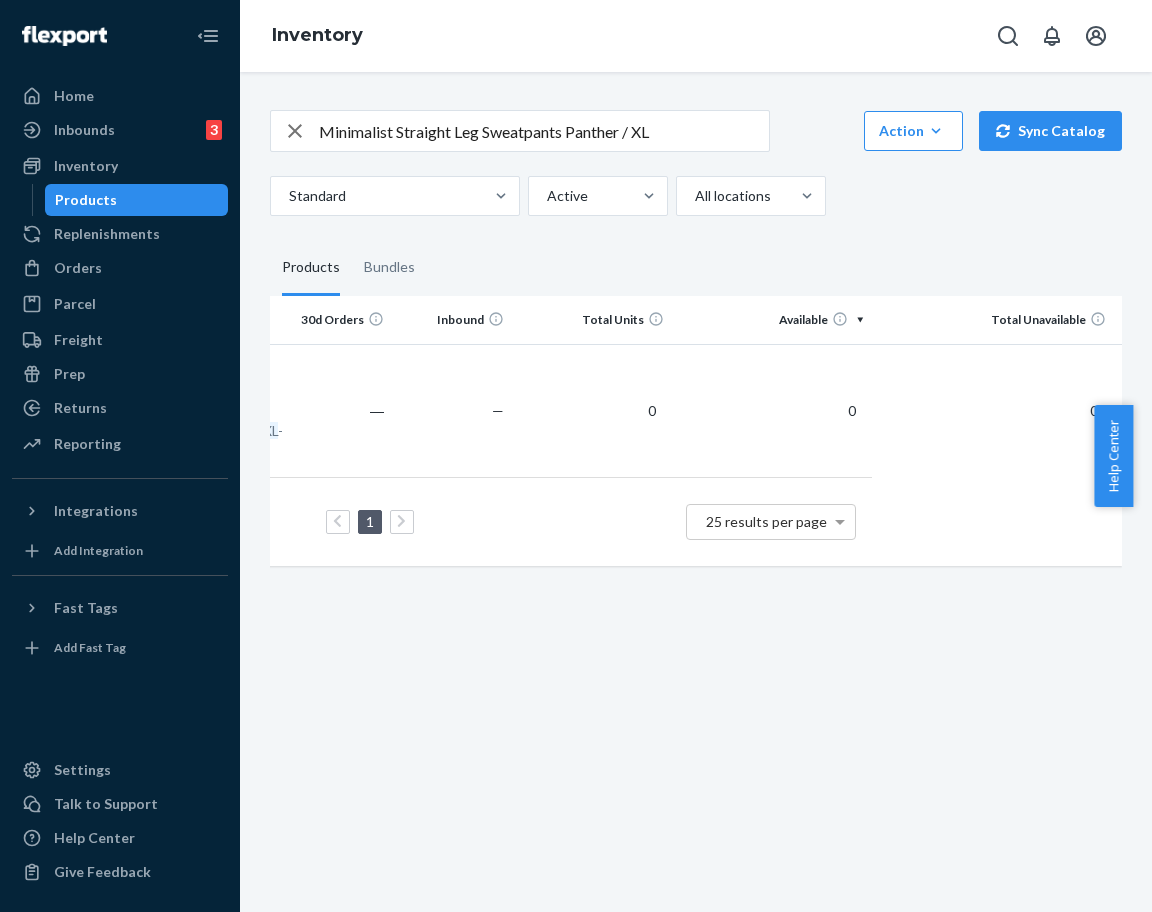 scroll, scrollTop: 0, scrollLeft: 0, axis: both 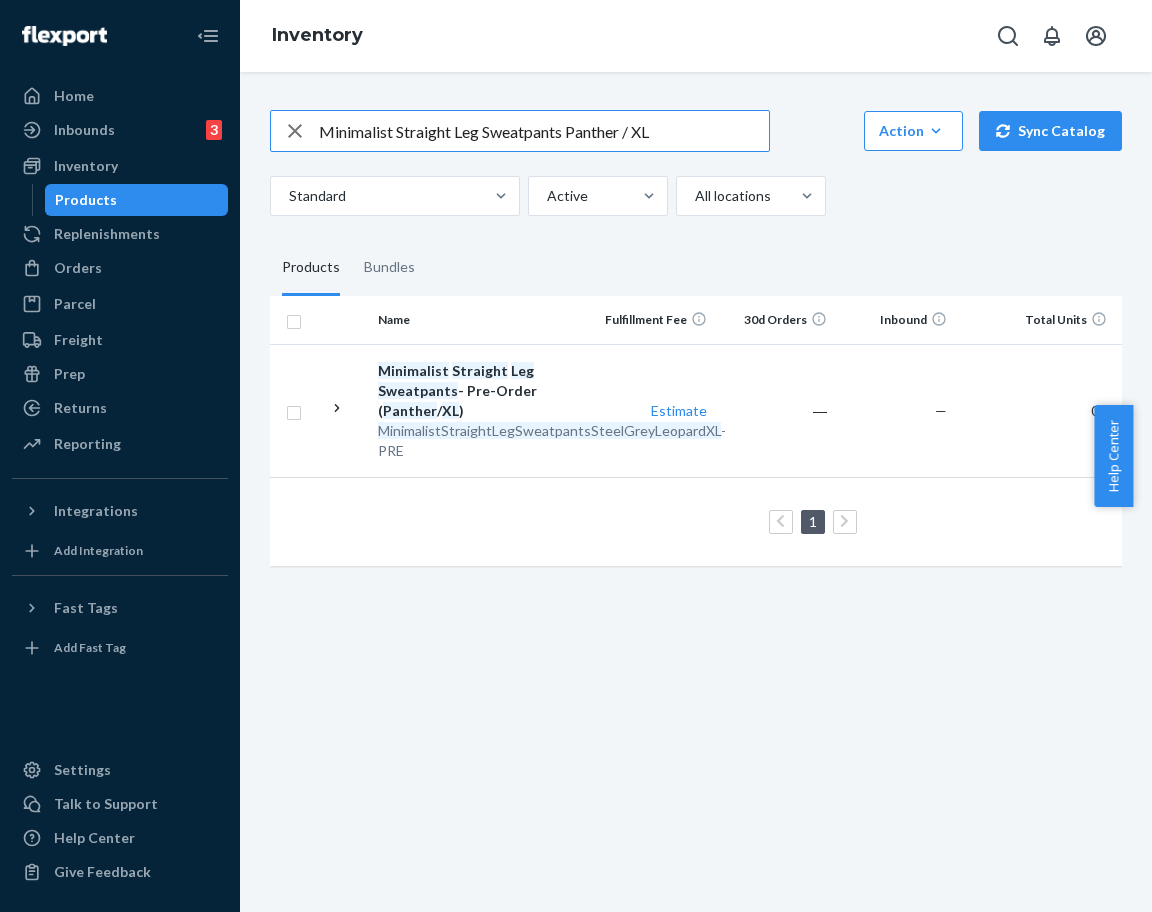 click on "Minimalist Straight Leg Sweatpants Panther / XL" at bounding box center (544, 131) 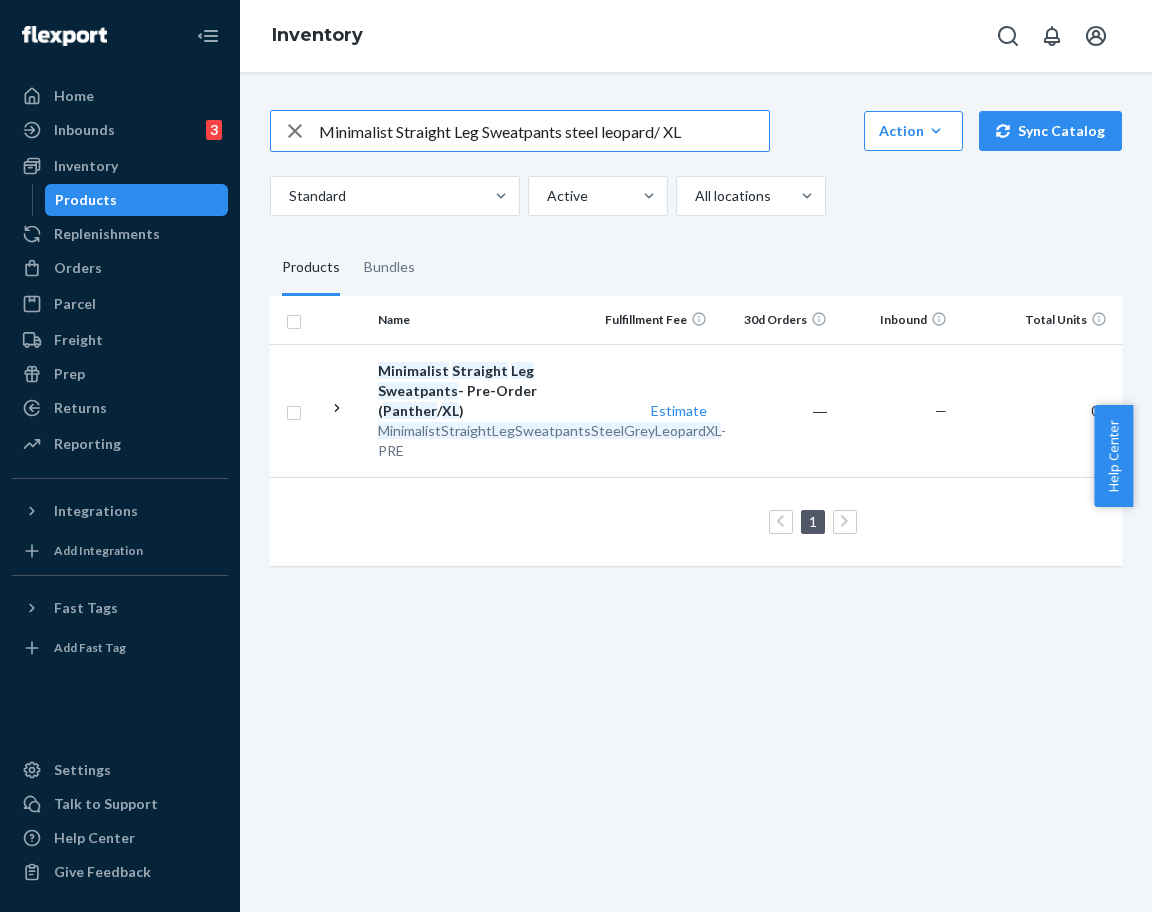 type on "Minimalist Straight Leg Sweatpants steel leopard/ XL" 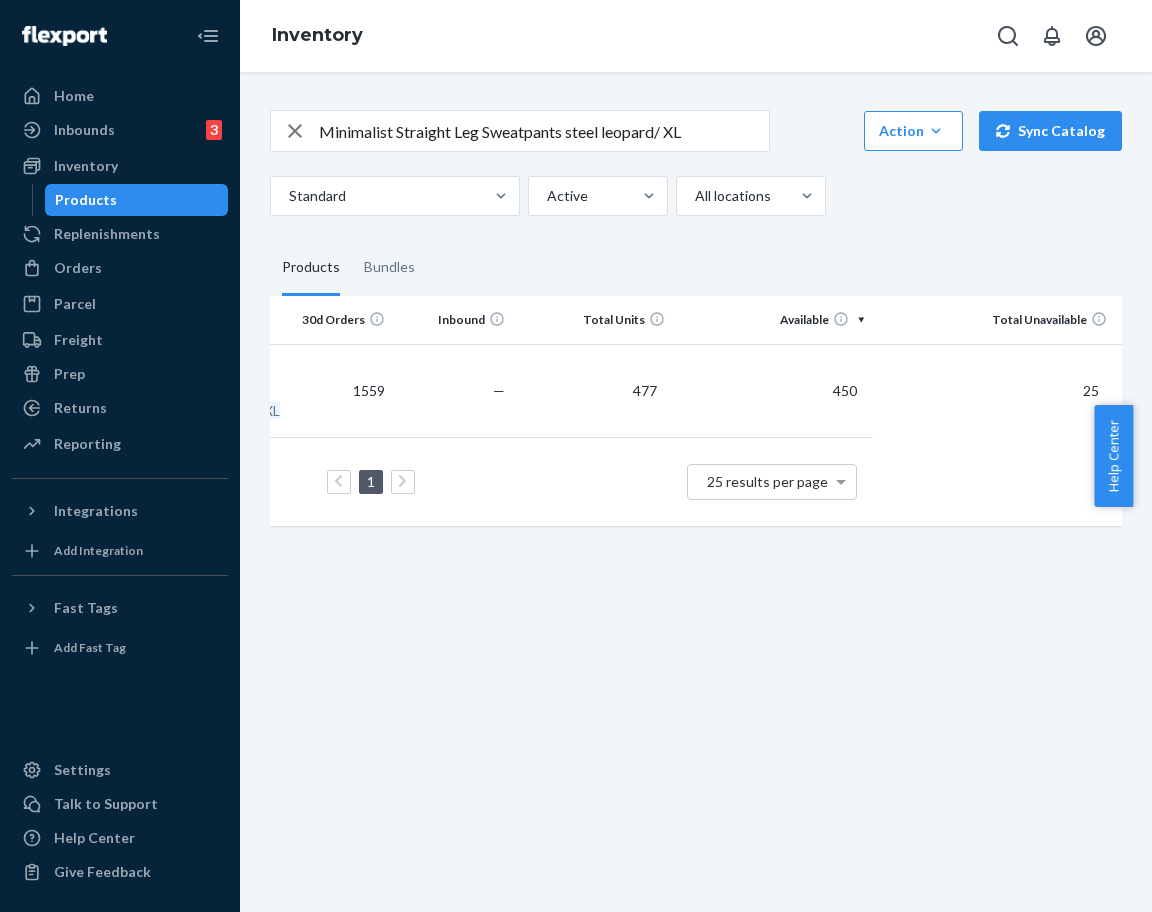 scroll, scrollTop: 0, scrollLeft: 0, axis: both 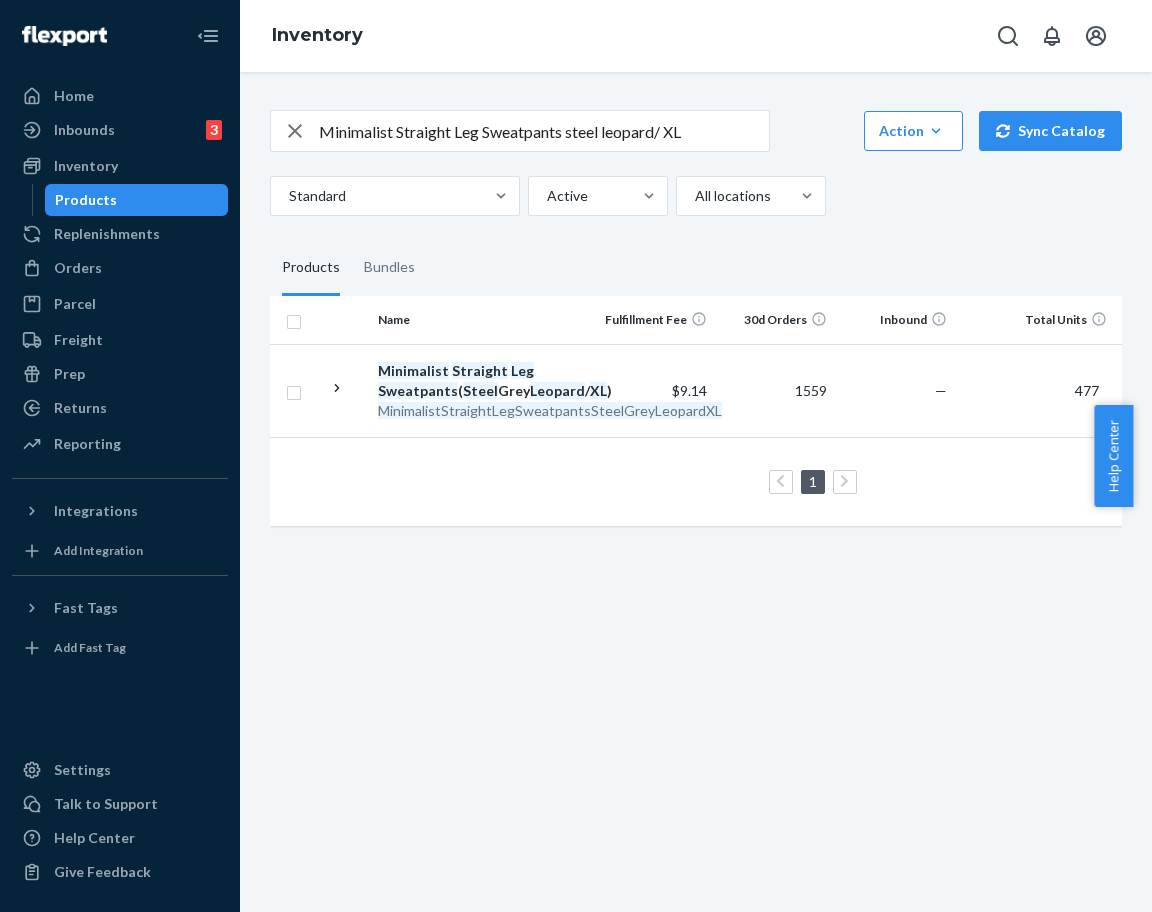 click 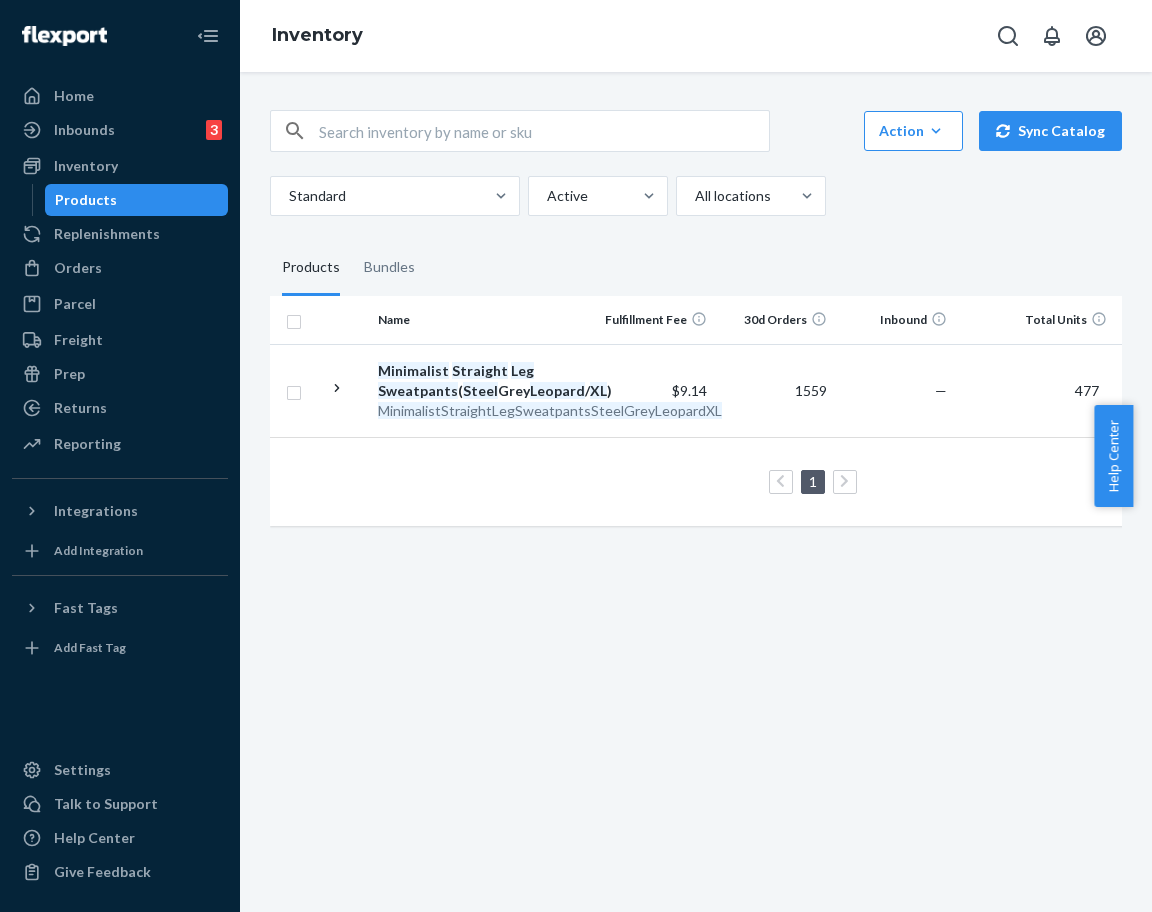 click at bounding box center (544, 131) 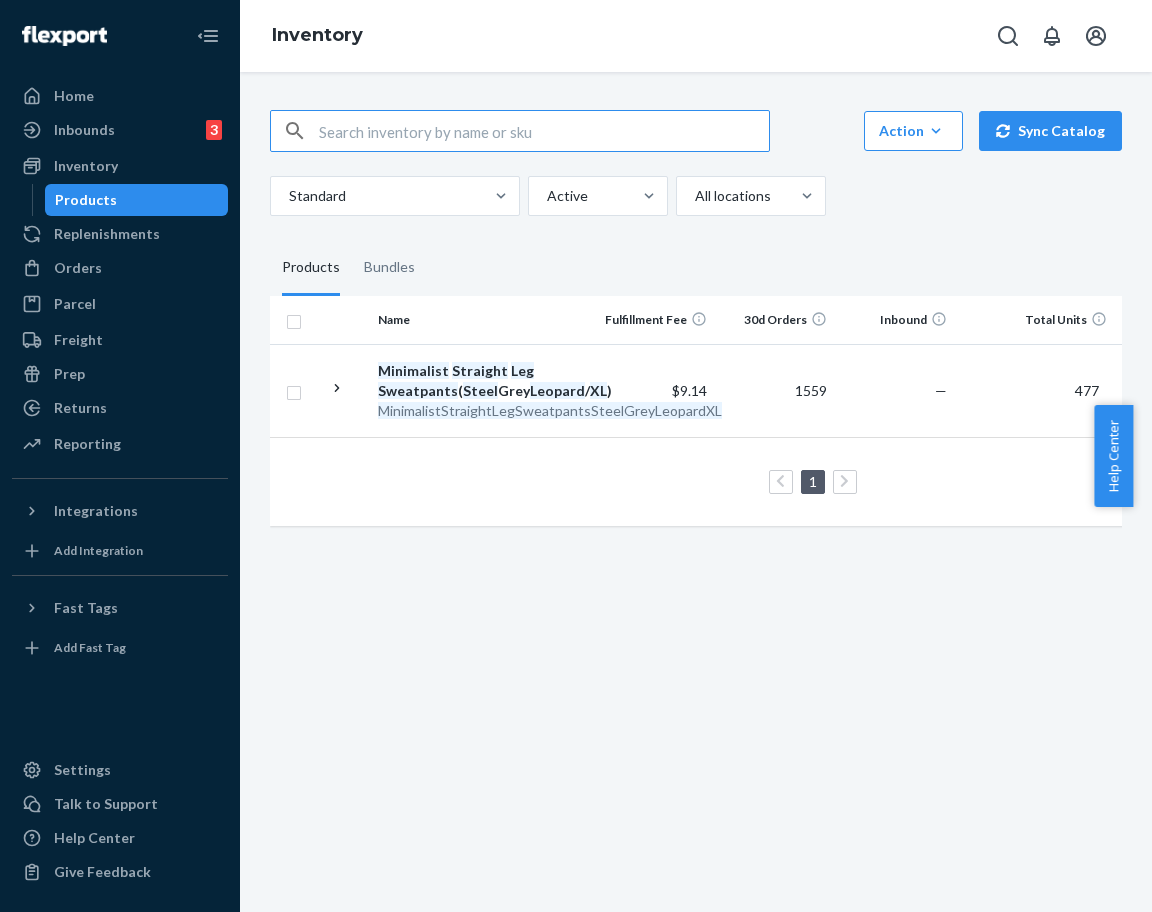 paste on "Minimalist Hoodie Panther / L" 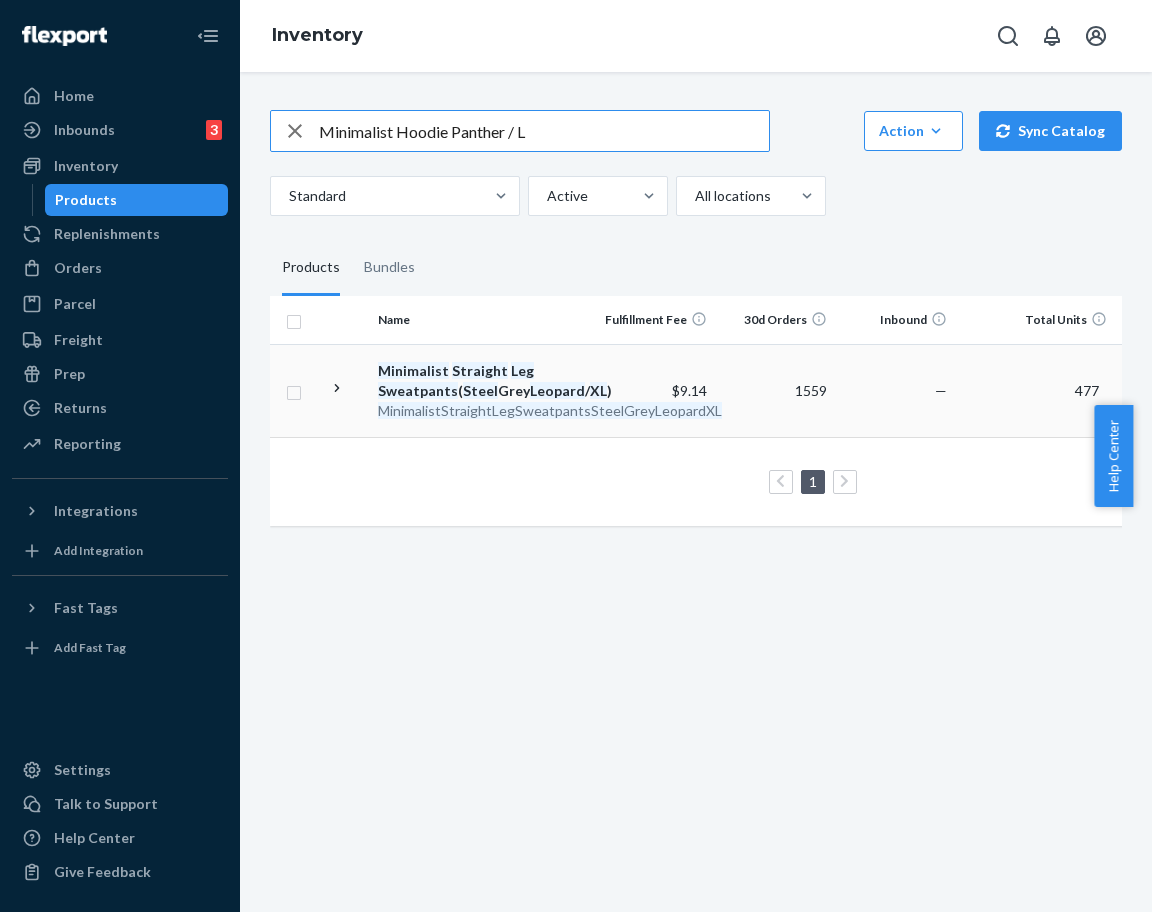 type on "Minimalist Hoodie Panther / L" 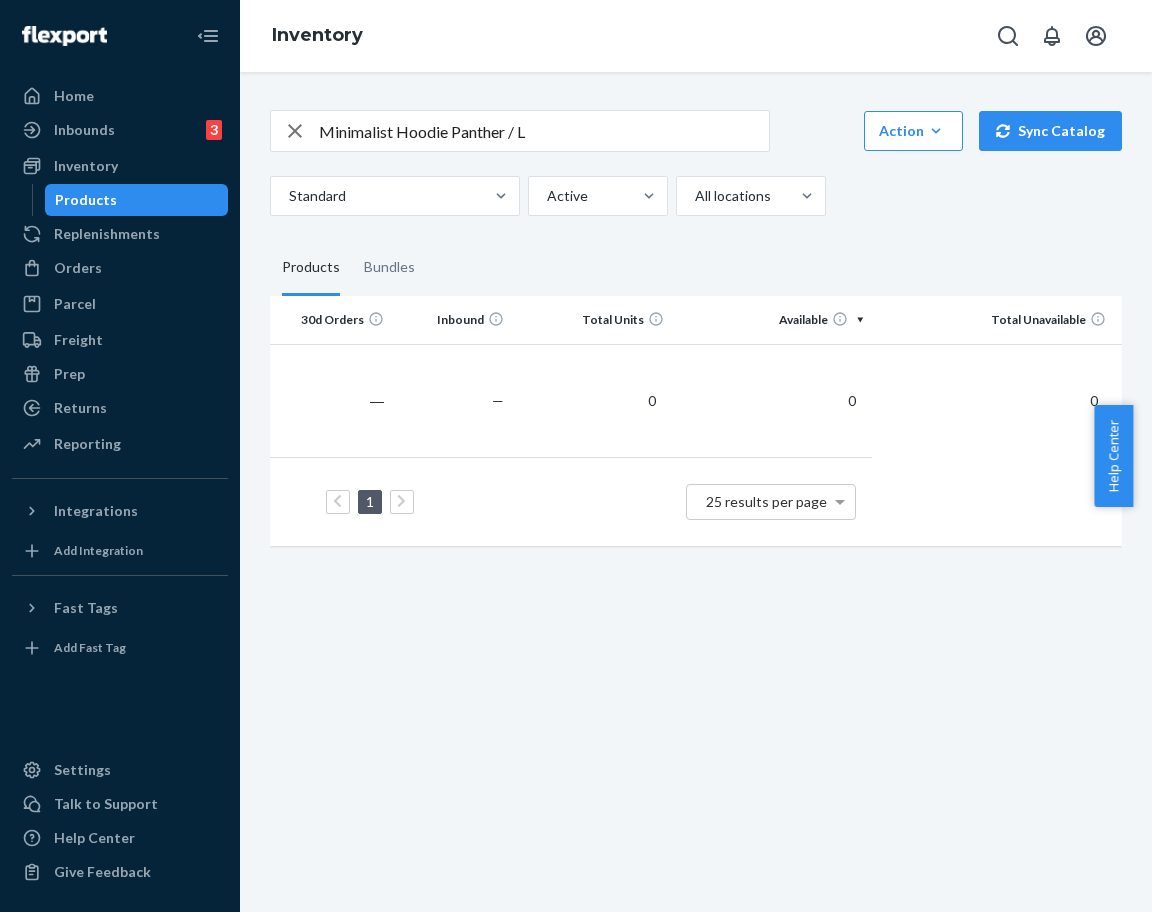 scroll, scrollTop: 0, scrollLeft: 0, axis: both 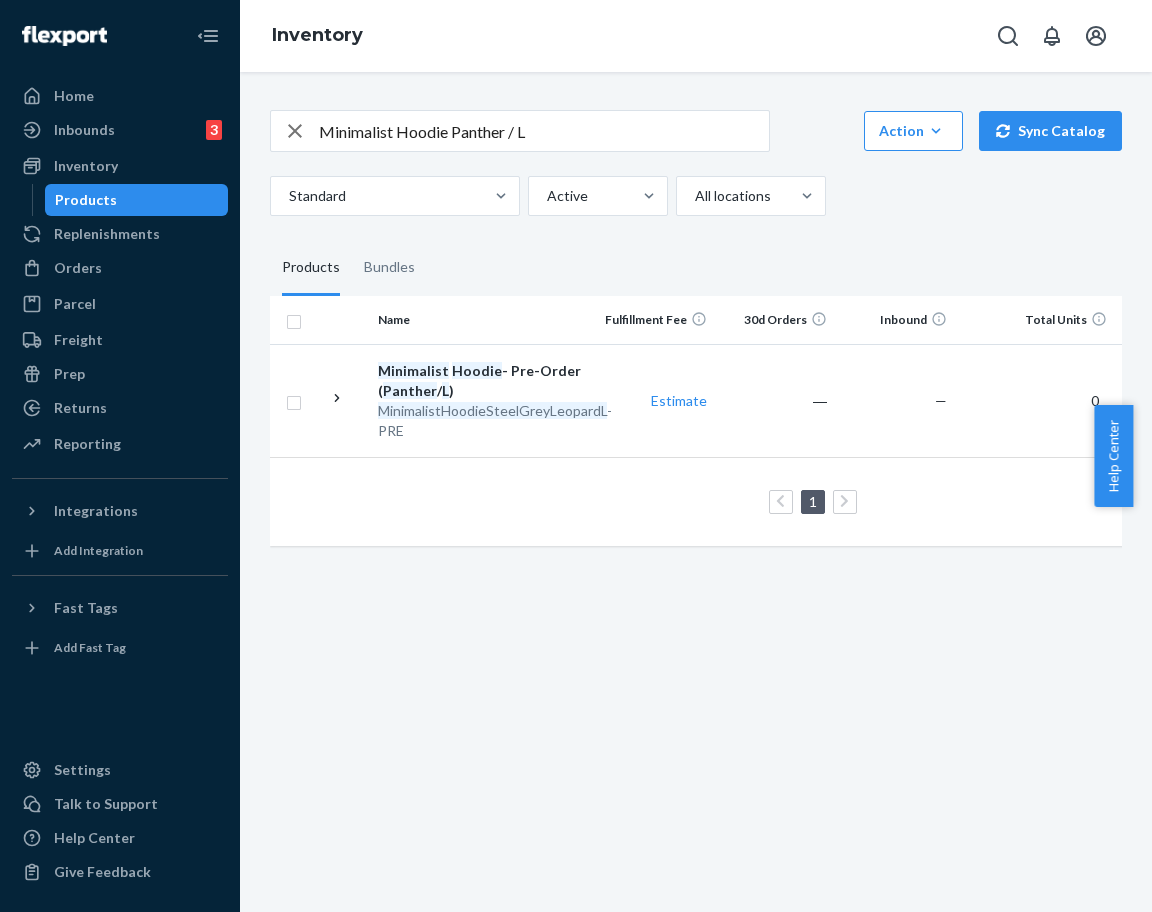 click 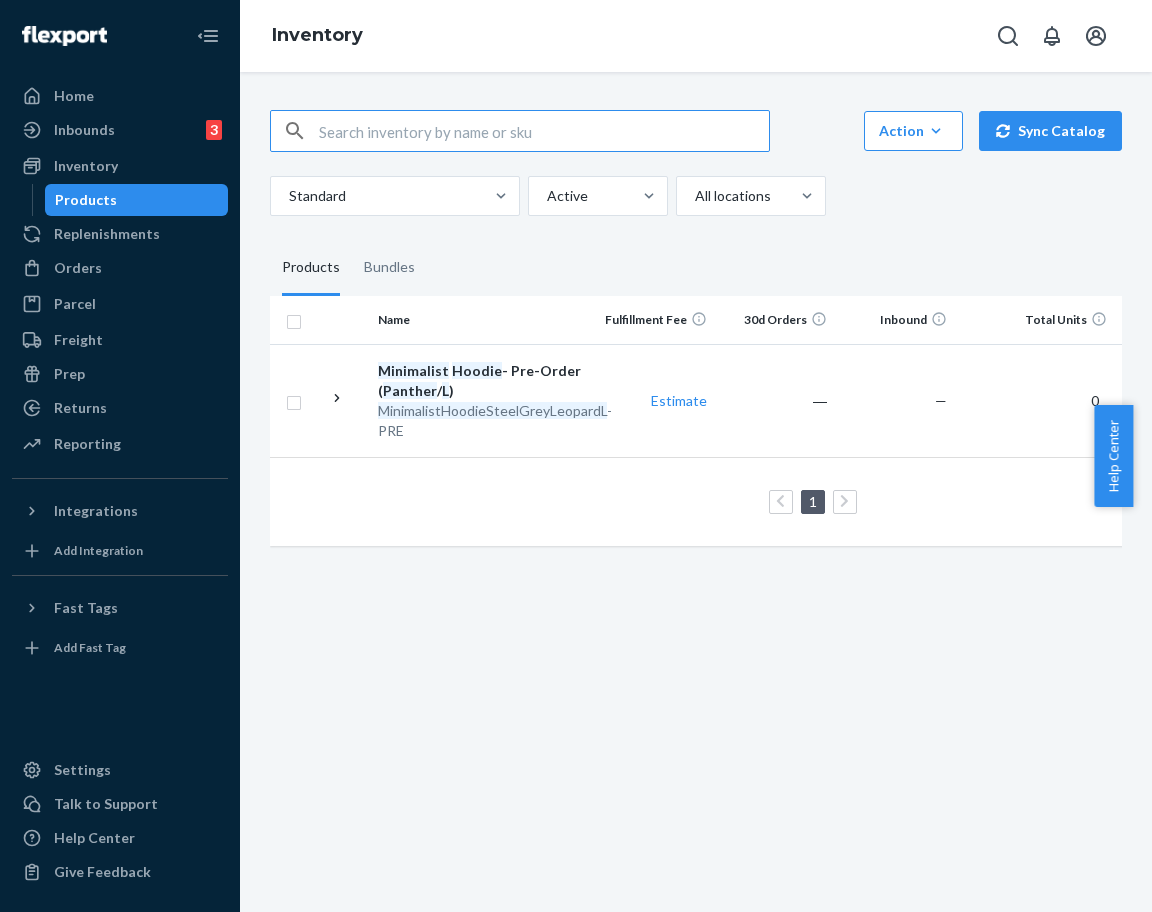 click at bounding box center (544, 131) 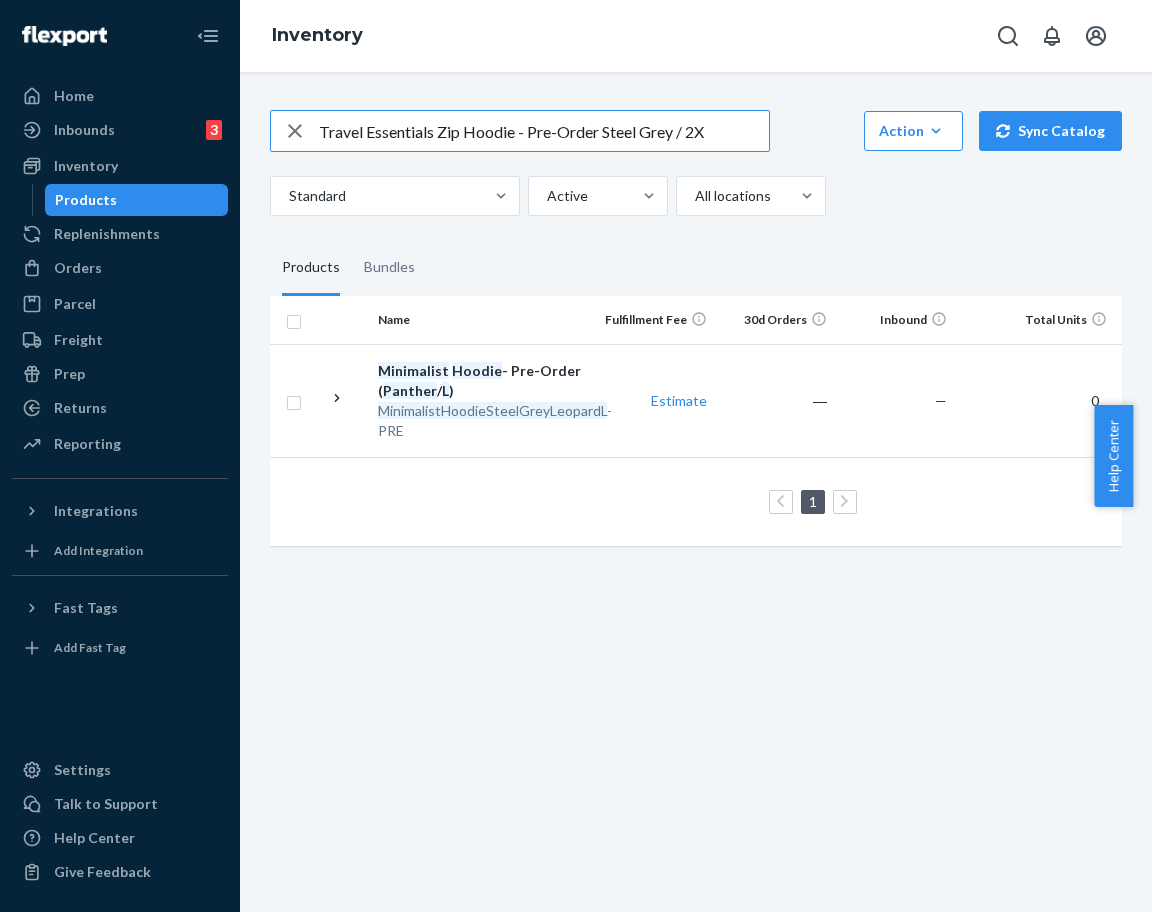 drag, startPoint x: 597, startPoint y: 135, endPoint x: 526, endPoint y: 147, distance: 72.00694 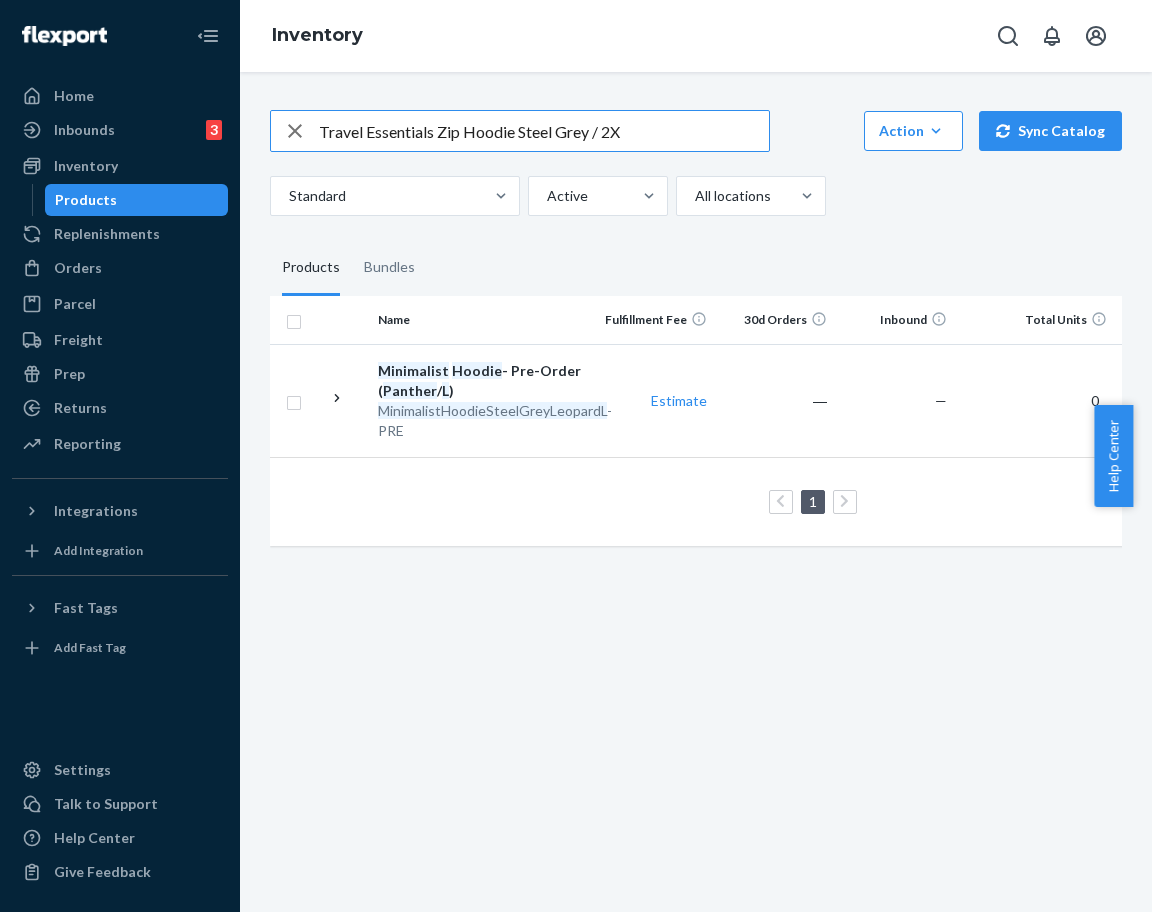 type on "Travel Essentials Zip Hoodie Steel Grey / 2X" 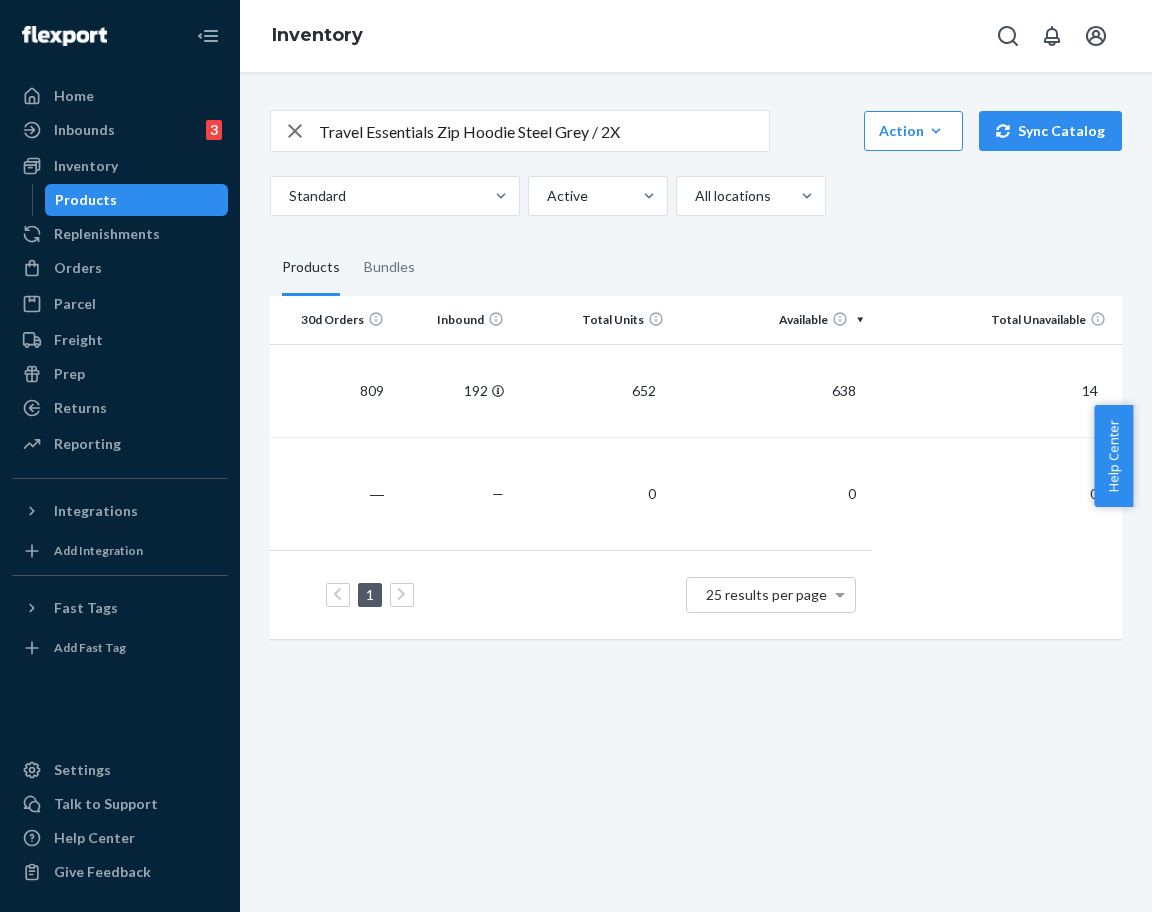scroll, scrollTop: 0, scrollLeft: 0, axis: both 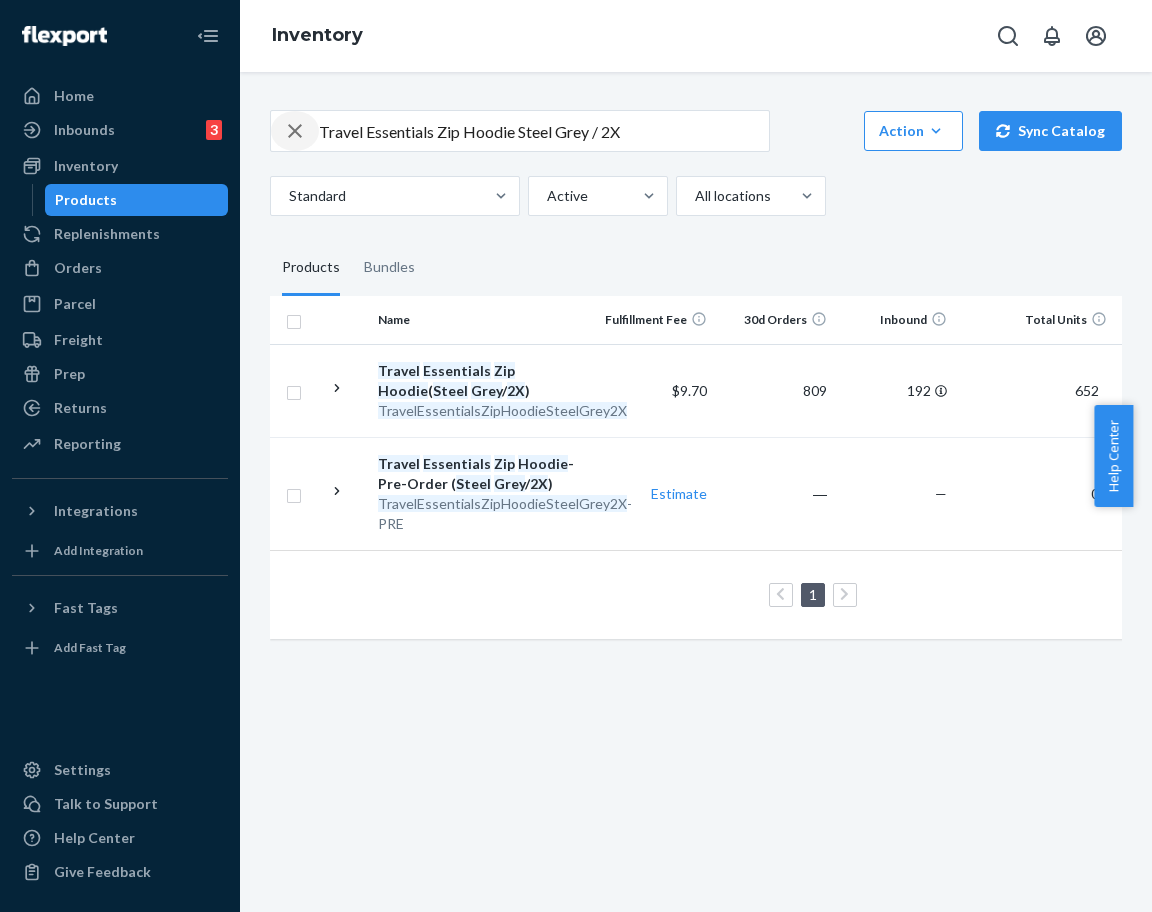 drag, startPoint x: 290, startPoint y: 136, endPoint x: 373, endPoint y: 134, distance: 83.02409 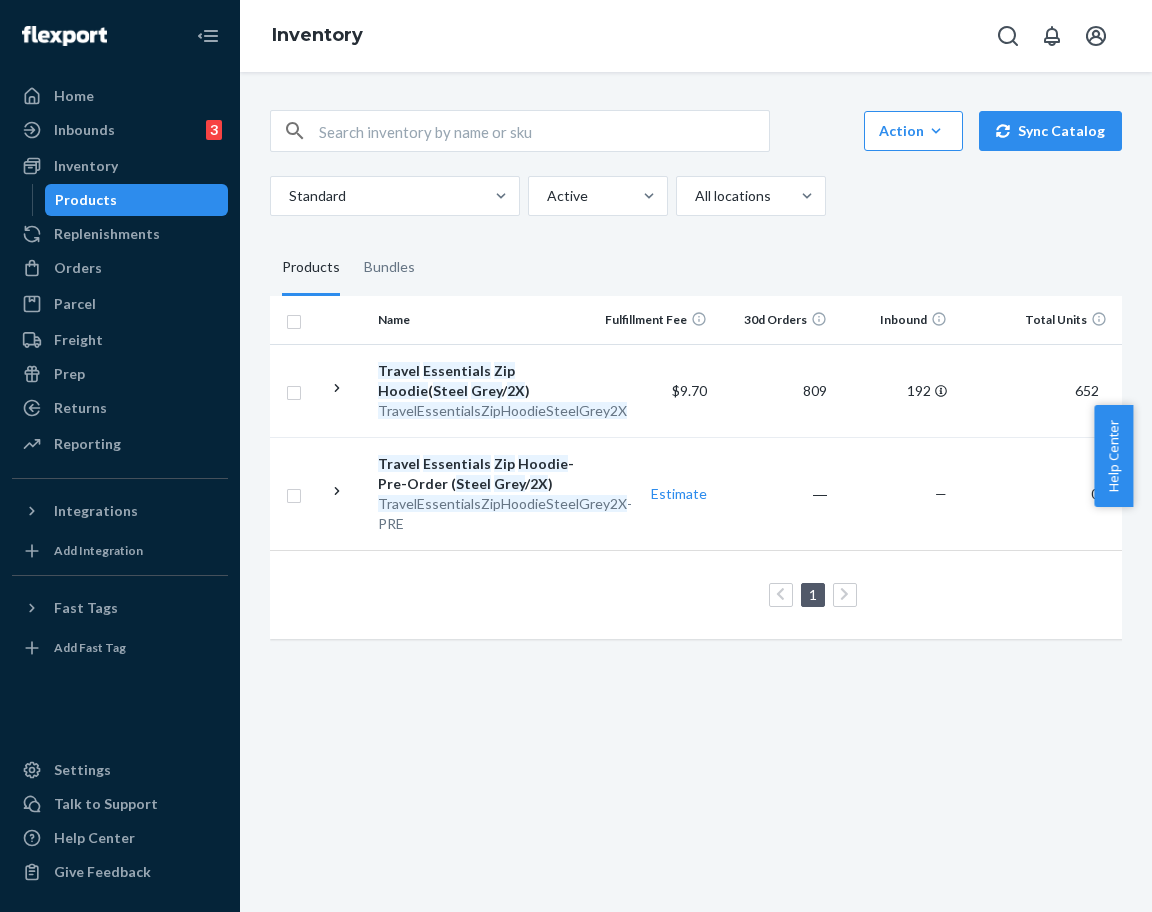 click at bounding box center (544, 131) 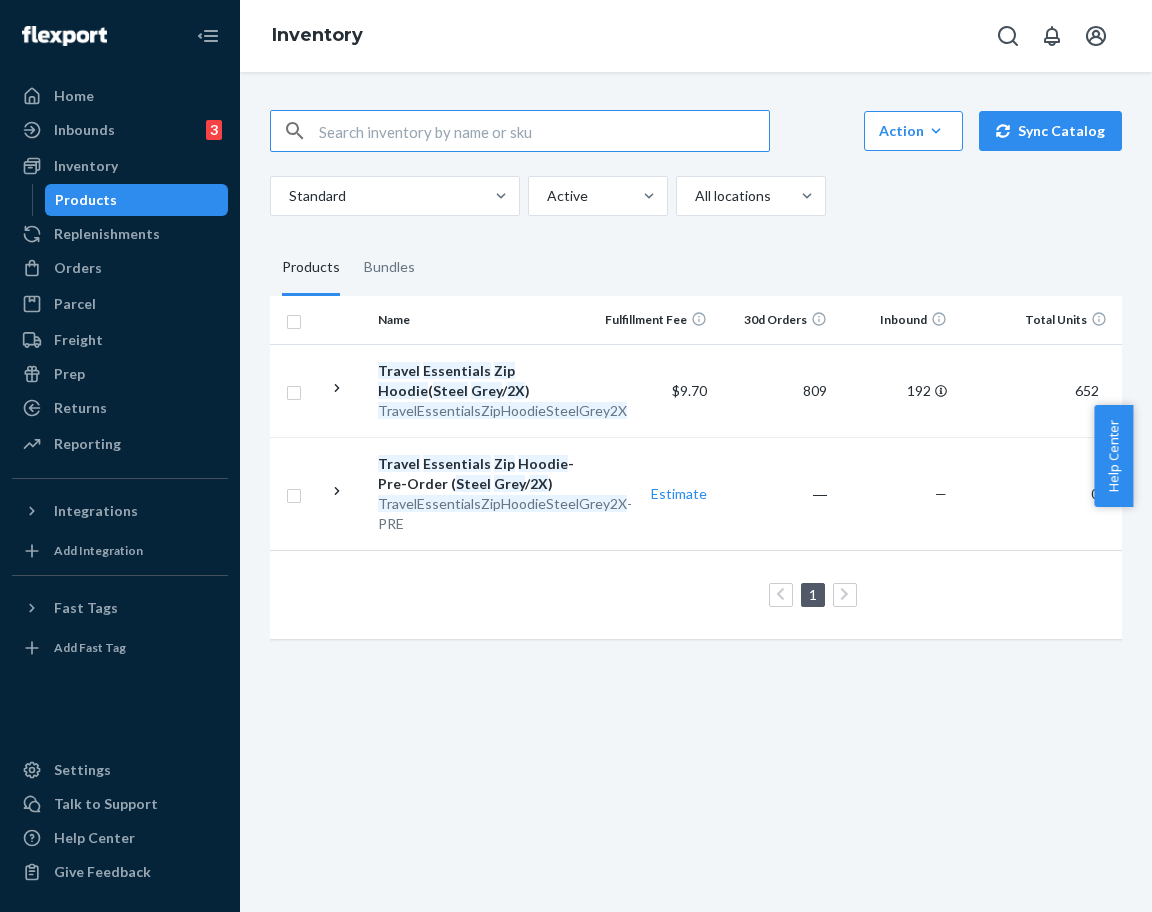 paste on "Airplane Mode Travel Hoodie Petal / M" 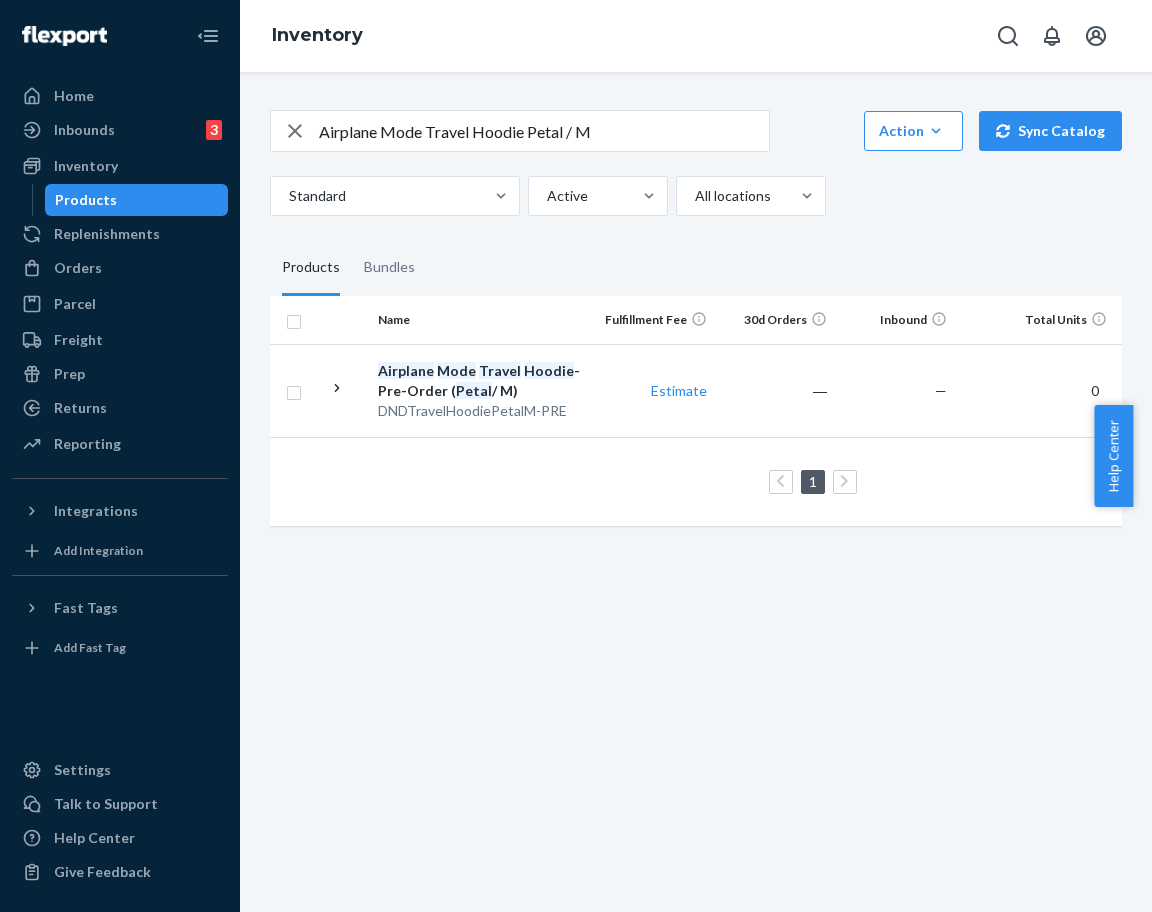 drag, startPoint x: 500, startPoint y: 545, endPoint x: 588, endPoint y: 546, distance: 88.005684 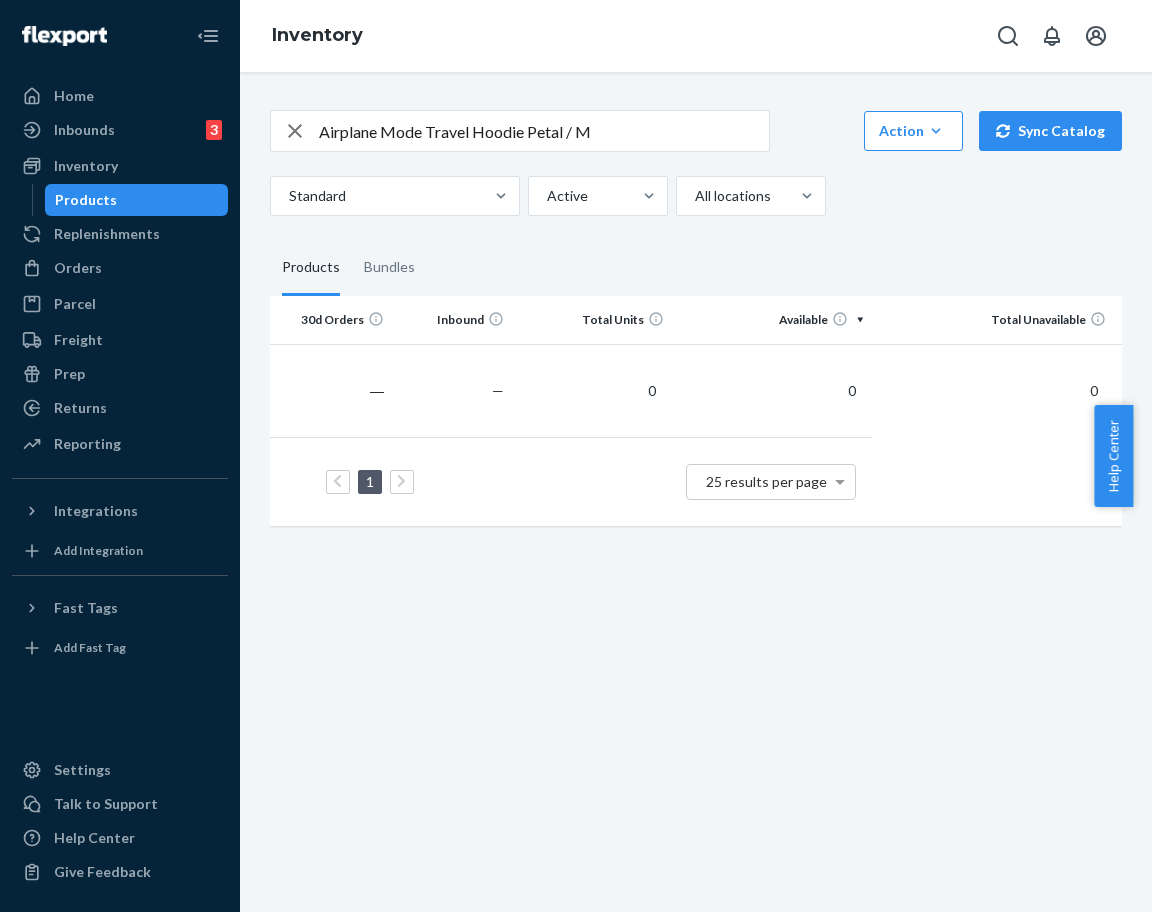 scroll, scrollTop: 0, scrollLeft: 0, axis: both 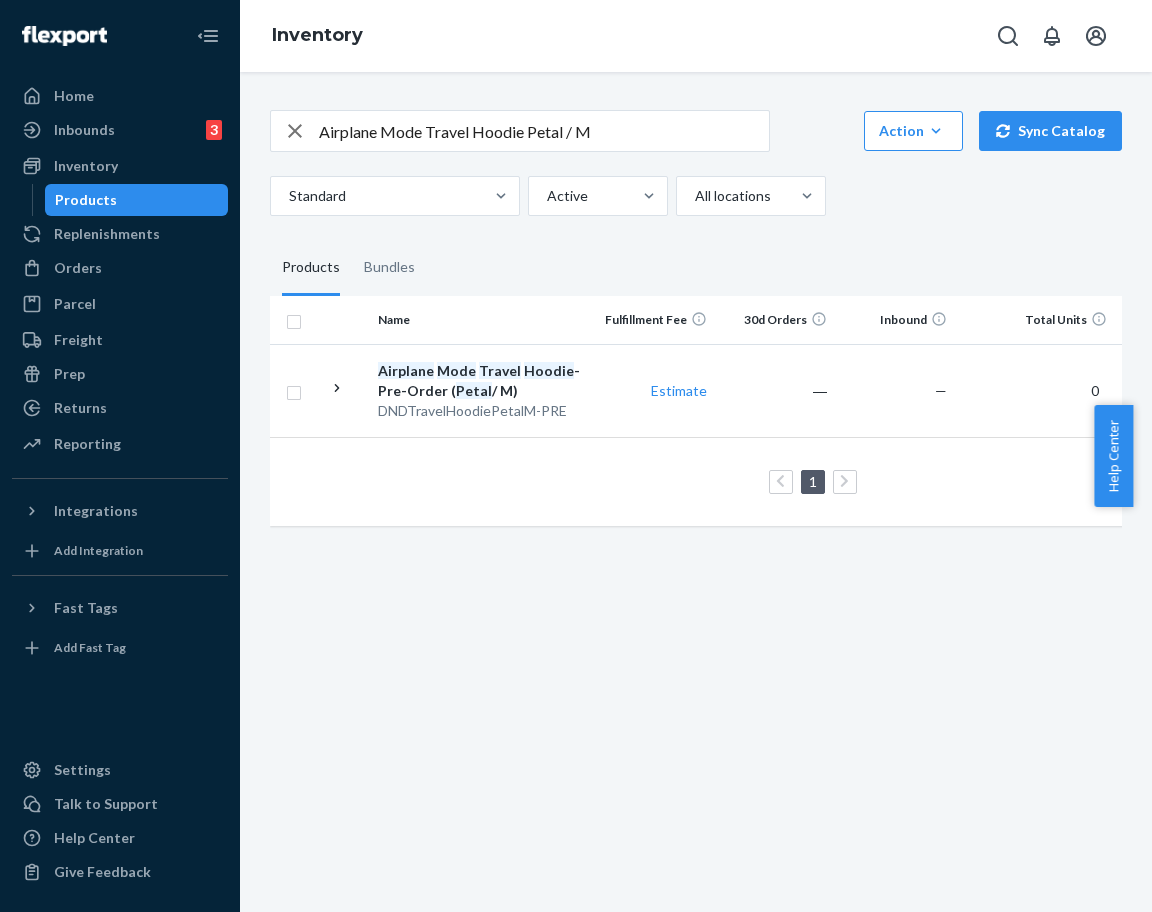 click on "Airplane Mode Travel Hoodie Petal / M" at bounding box center [544, 131] 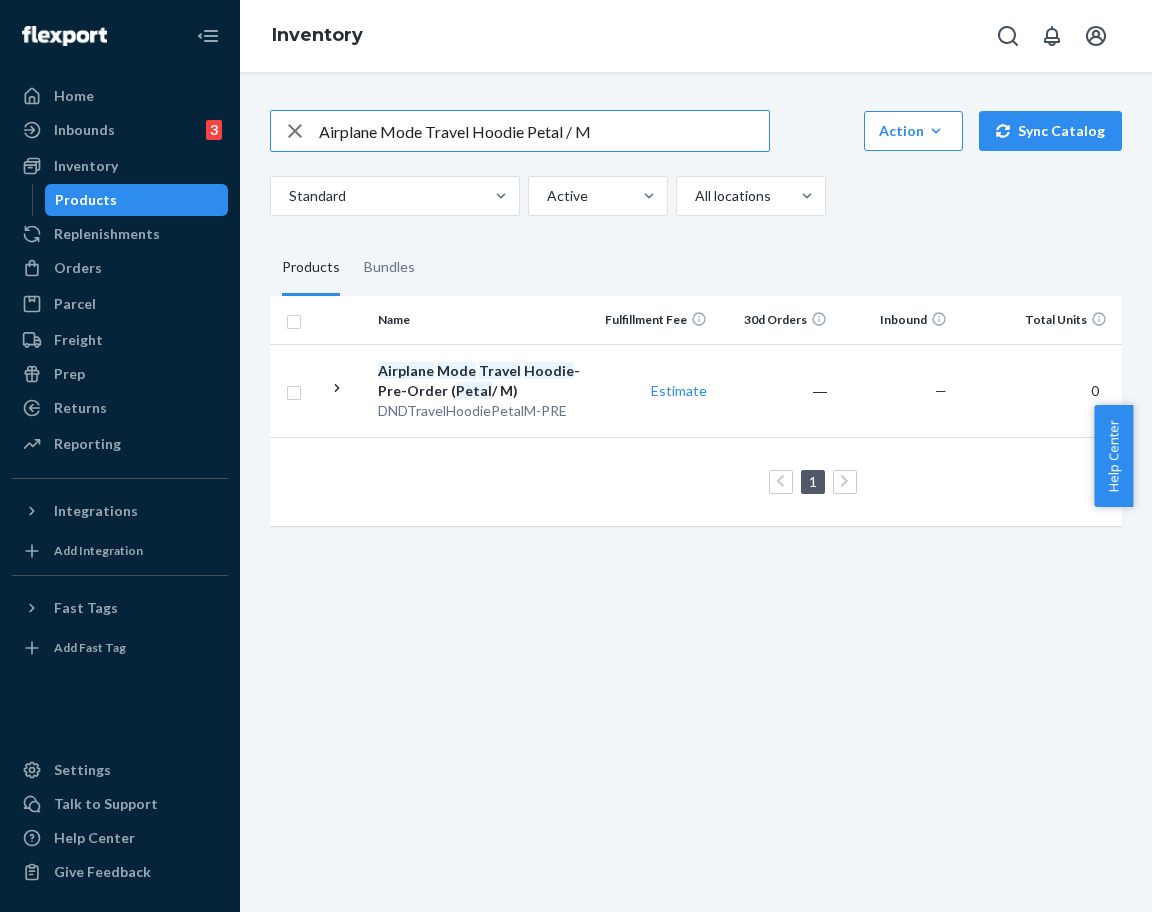 click on "Airplane Mode Travel Hoodie Petal / M" at bounding box center [544, 131] 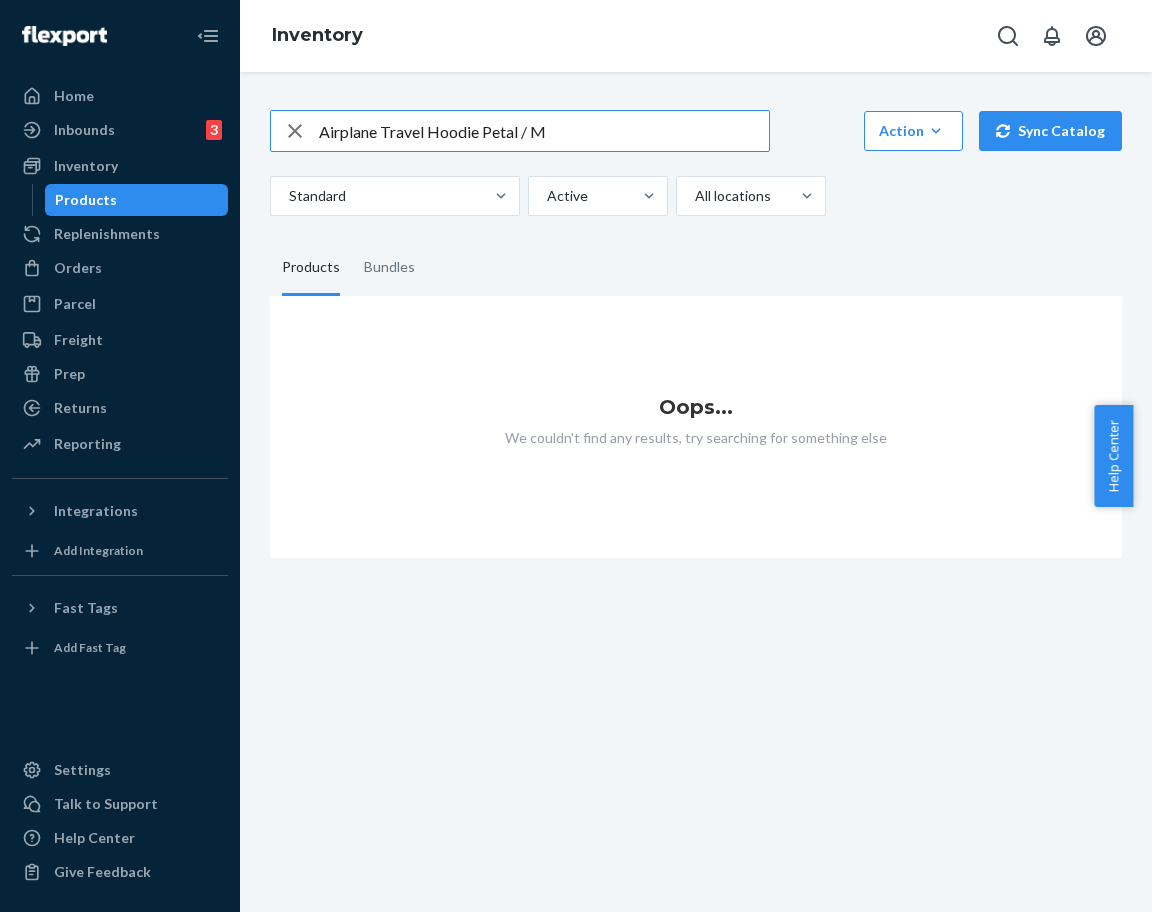 click on "Airplane Travel Hoodie Petal / M" at bounding box center [544, 131] 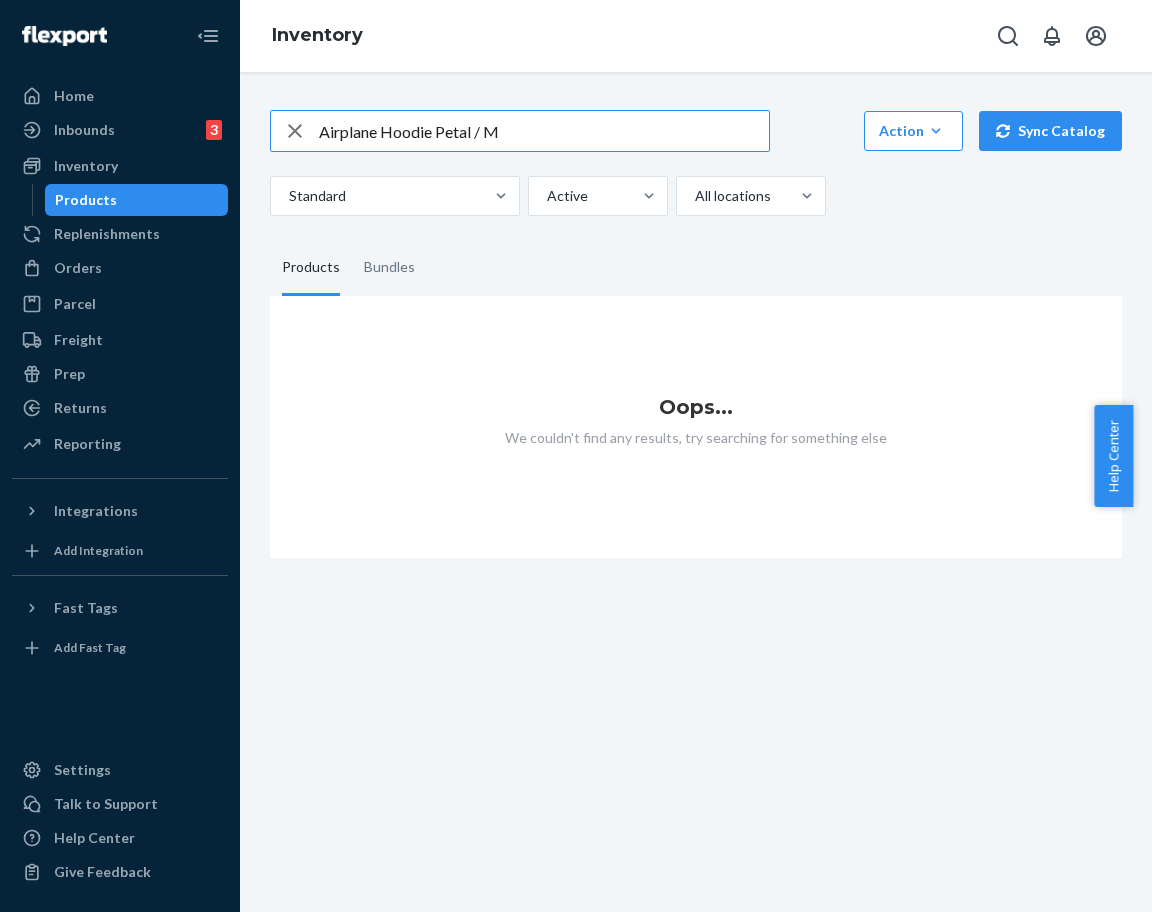 type on "Airplane Hoodie Petal / M" 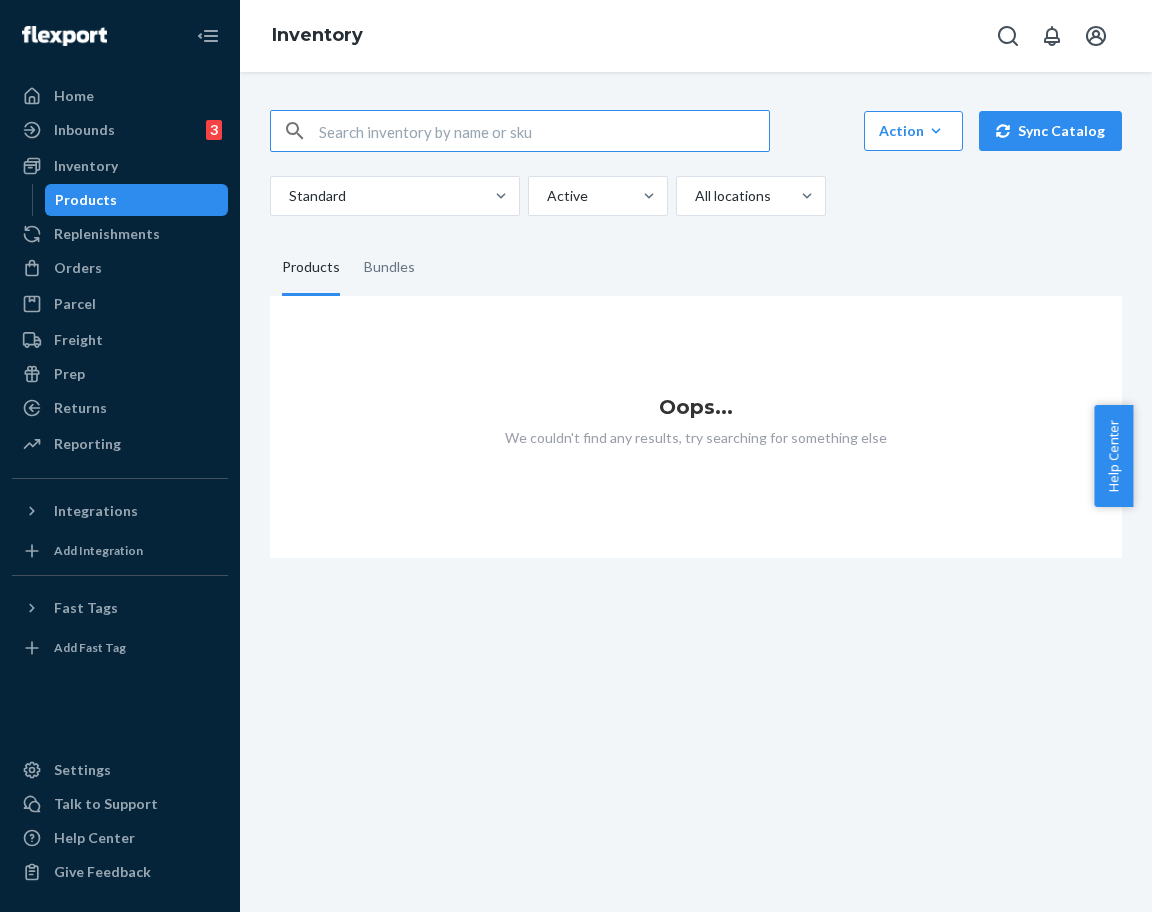 click at bounding box center (544, 131) 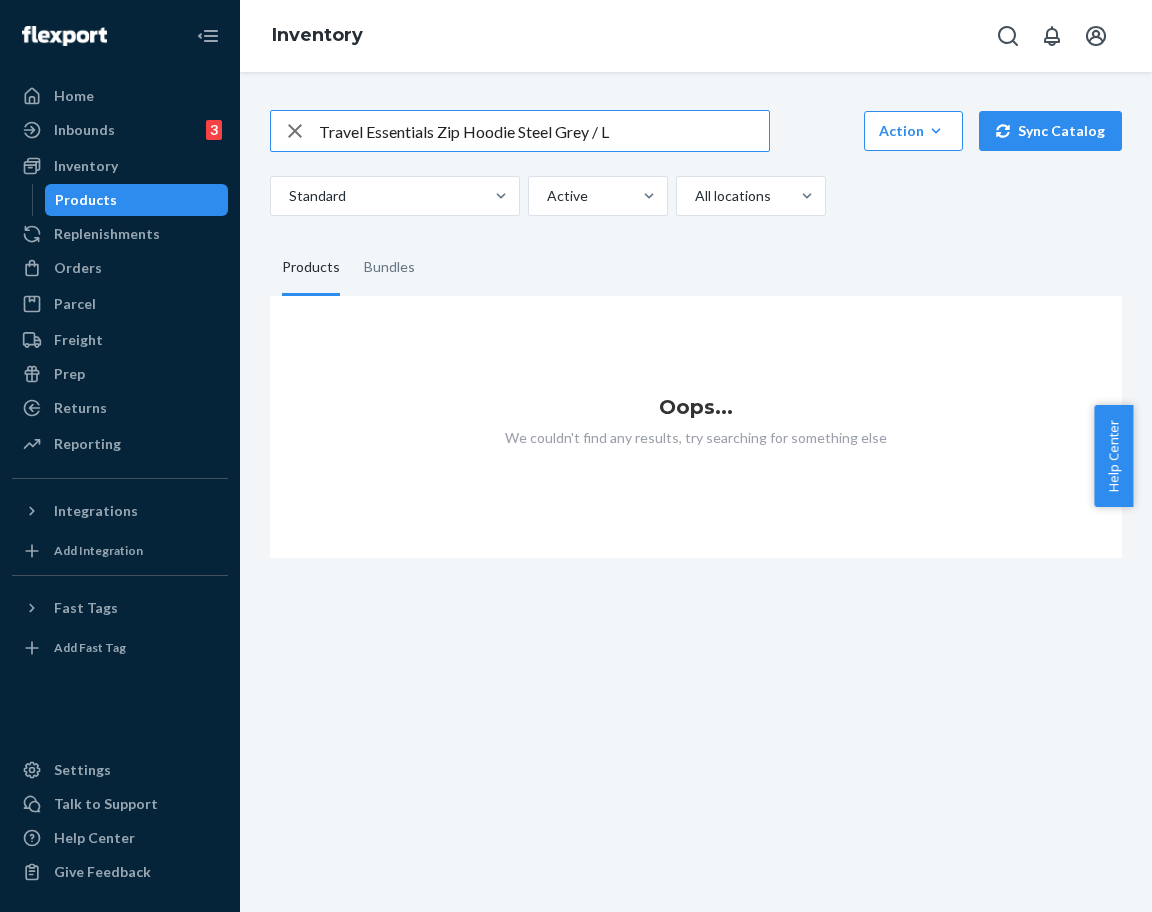 type on "Travel Essentials Zip Hoodie Steel Grey / L" 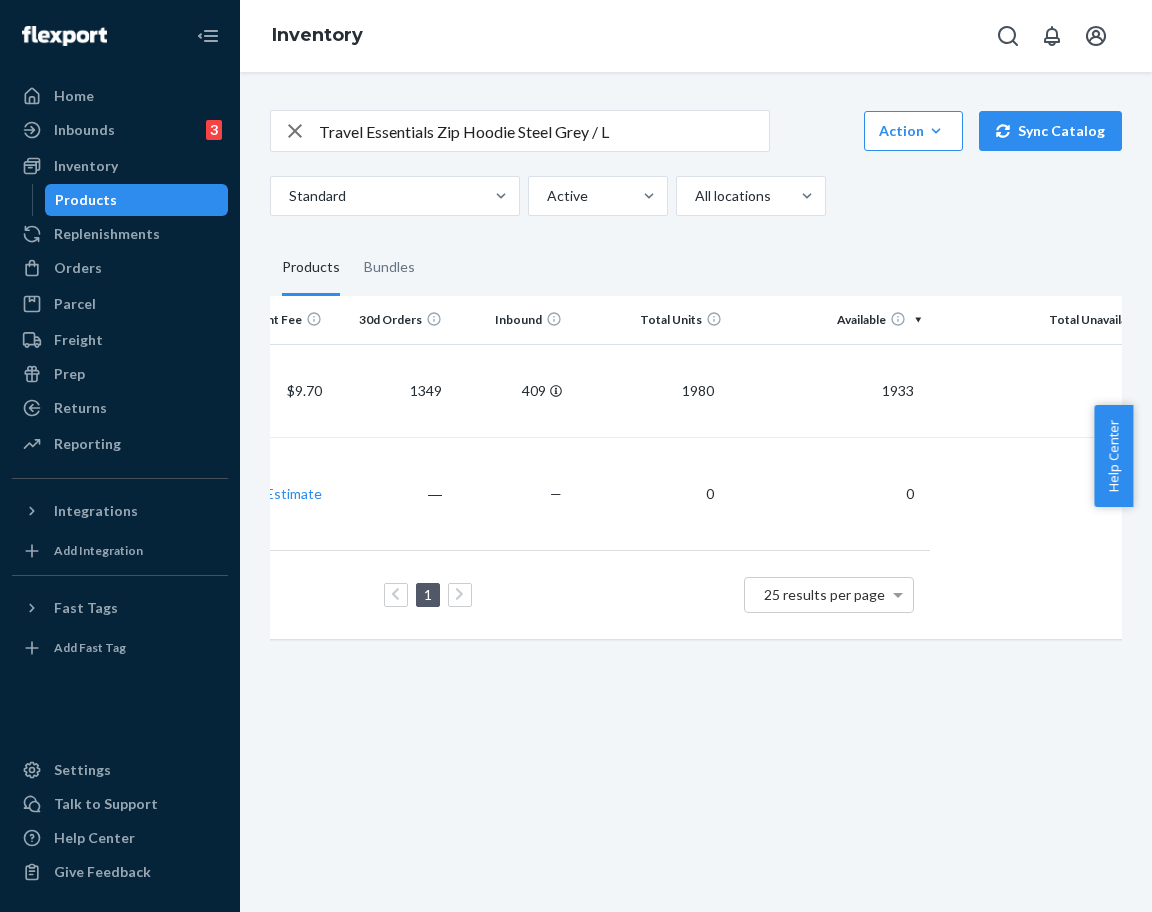 scroll, scrollTop: 0, scrollLeft: 0, axis: both 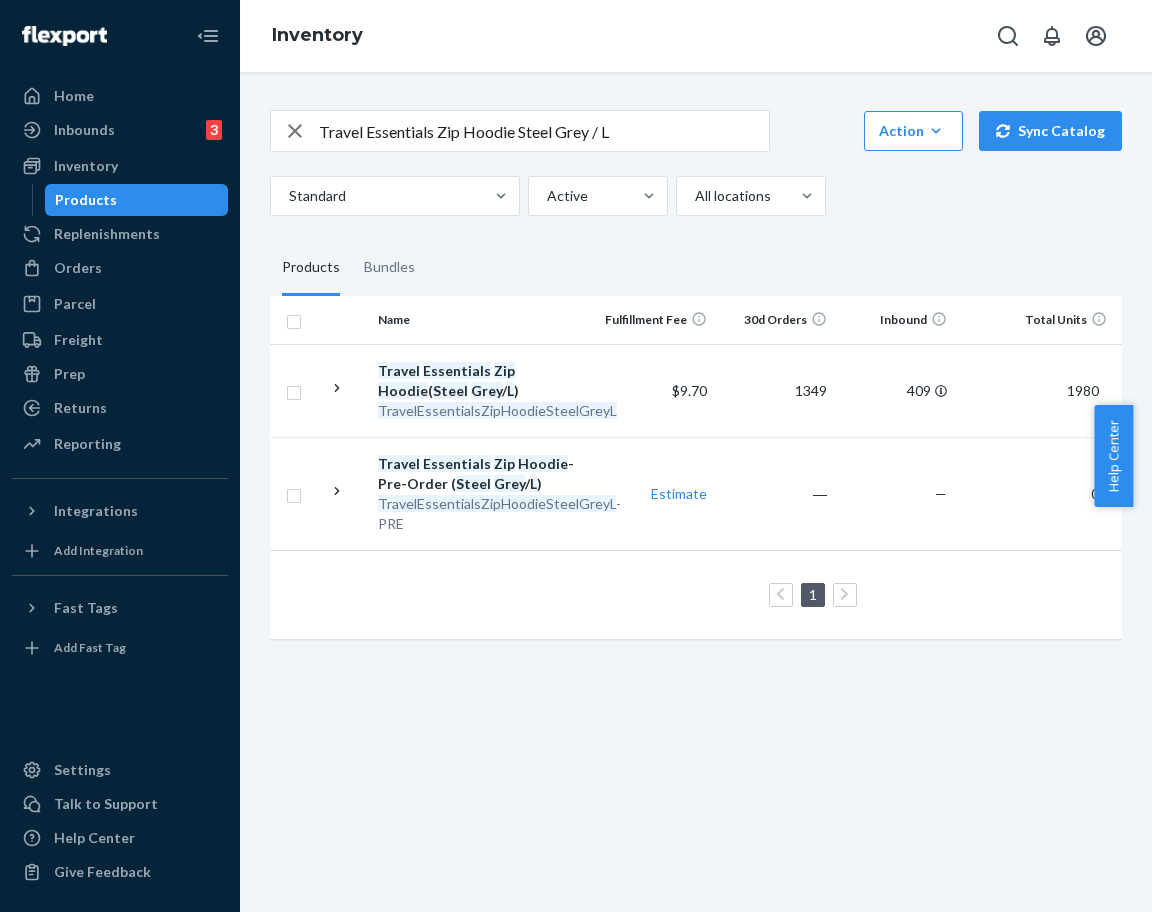 click 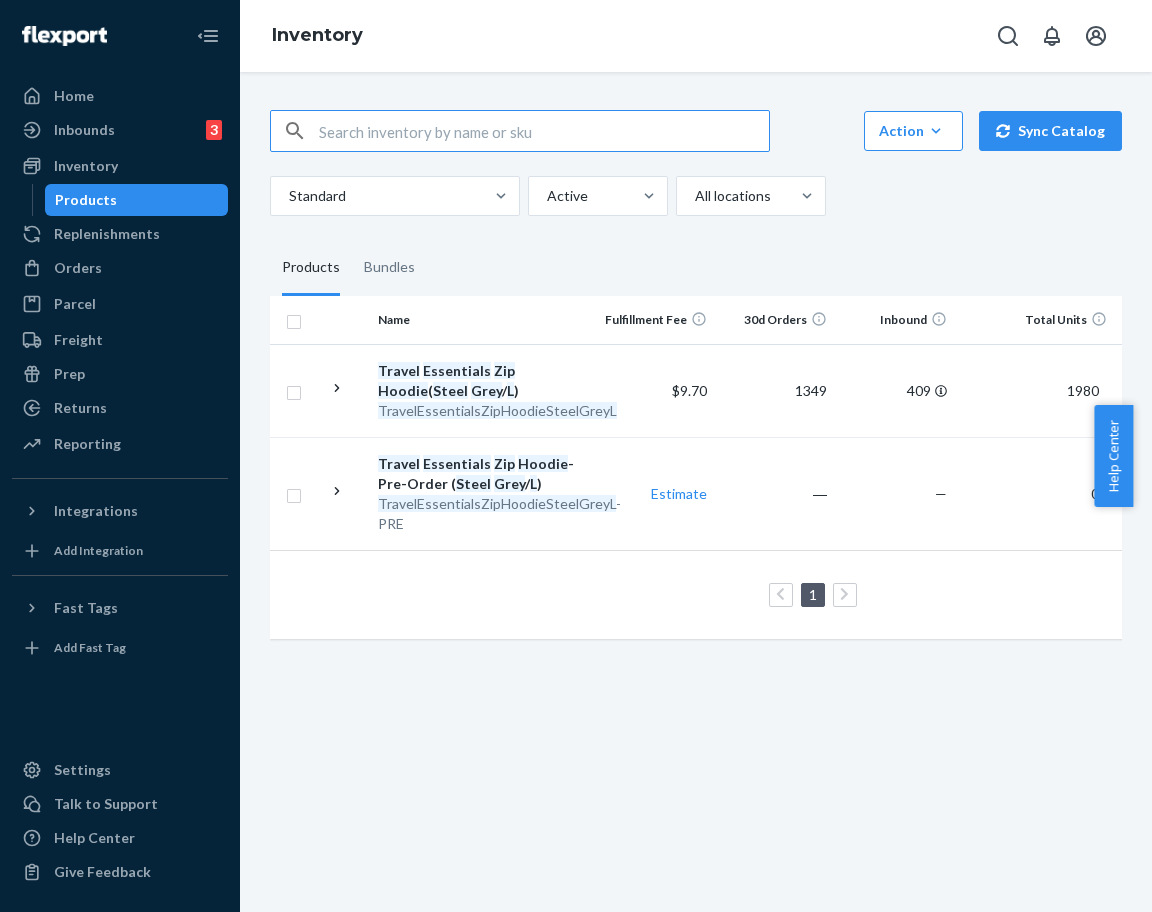click at bounding box center (544, 131) 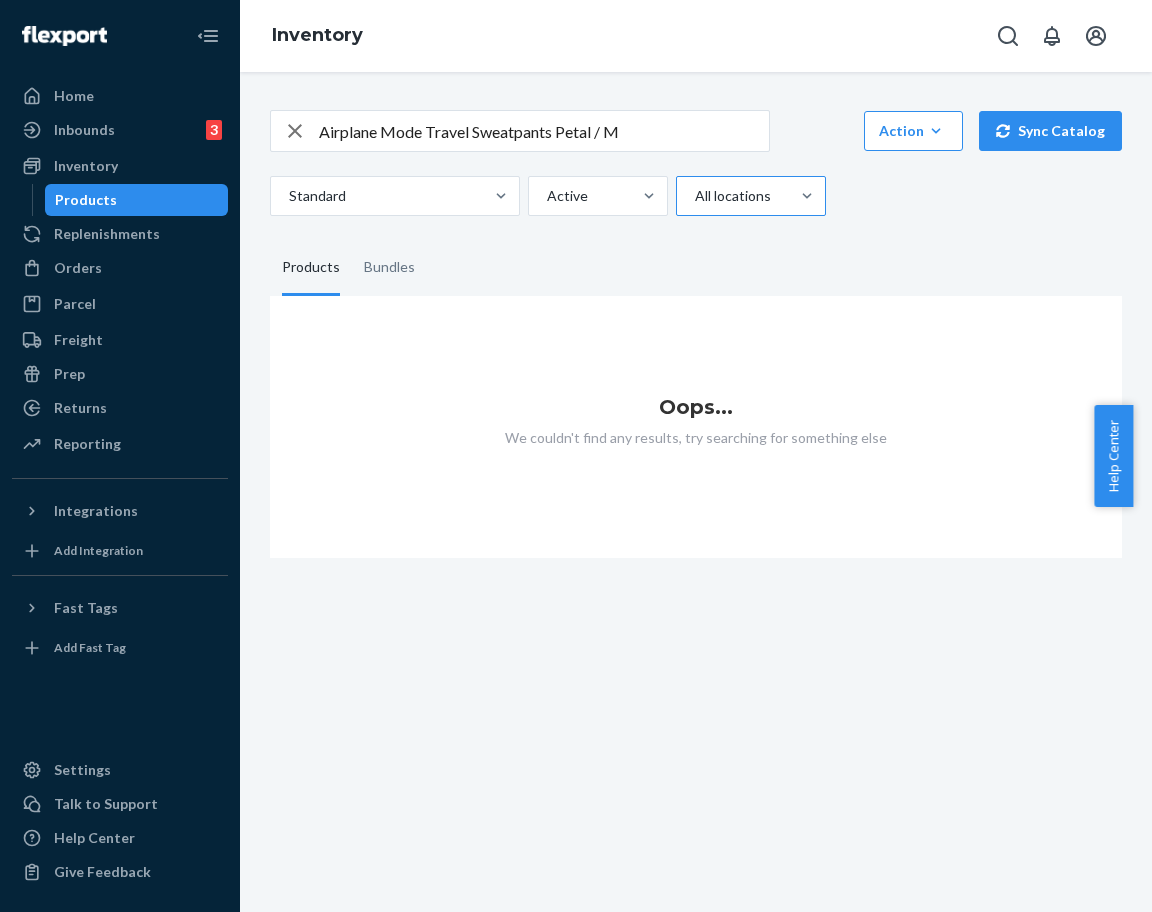 drag, startPoint x: 619, startPoint y: 130, endPoint x: 685, endPoint y: 211, distance: 104.48445 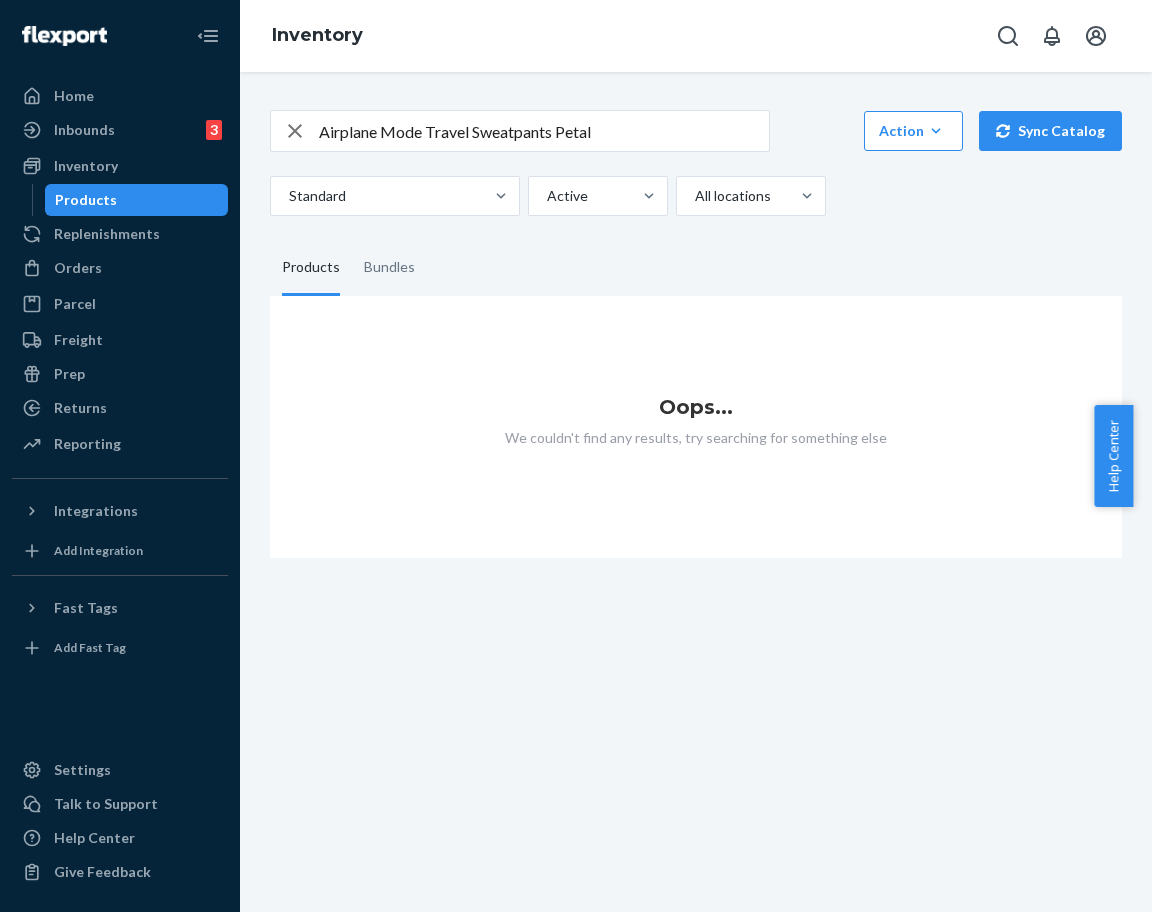 click on "Airplane Mode Travel Sweatpants Petal" at bounding box center [544, 131] 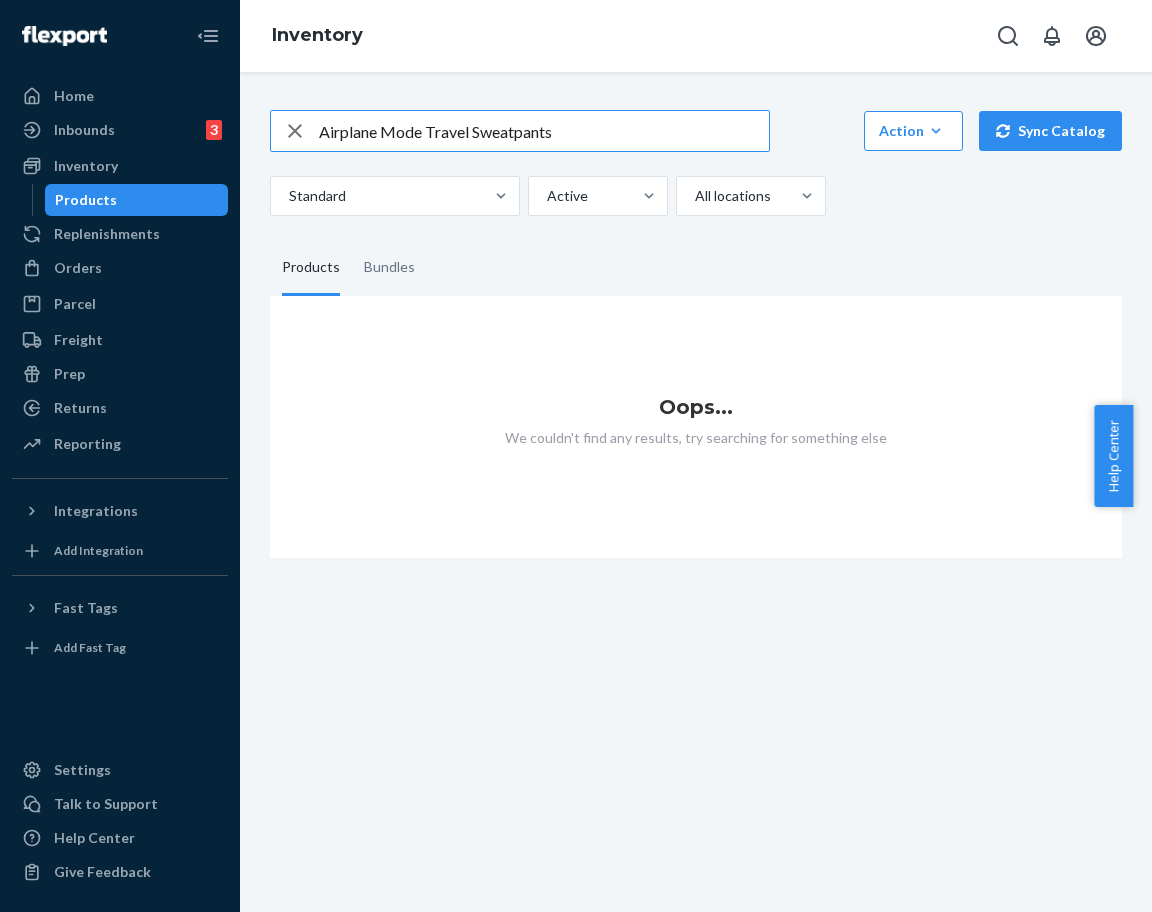 type on "Airplane Mode Travel Sweatpants" 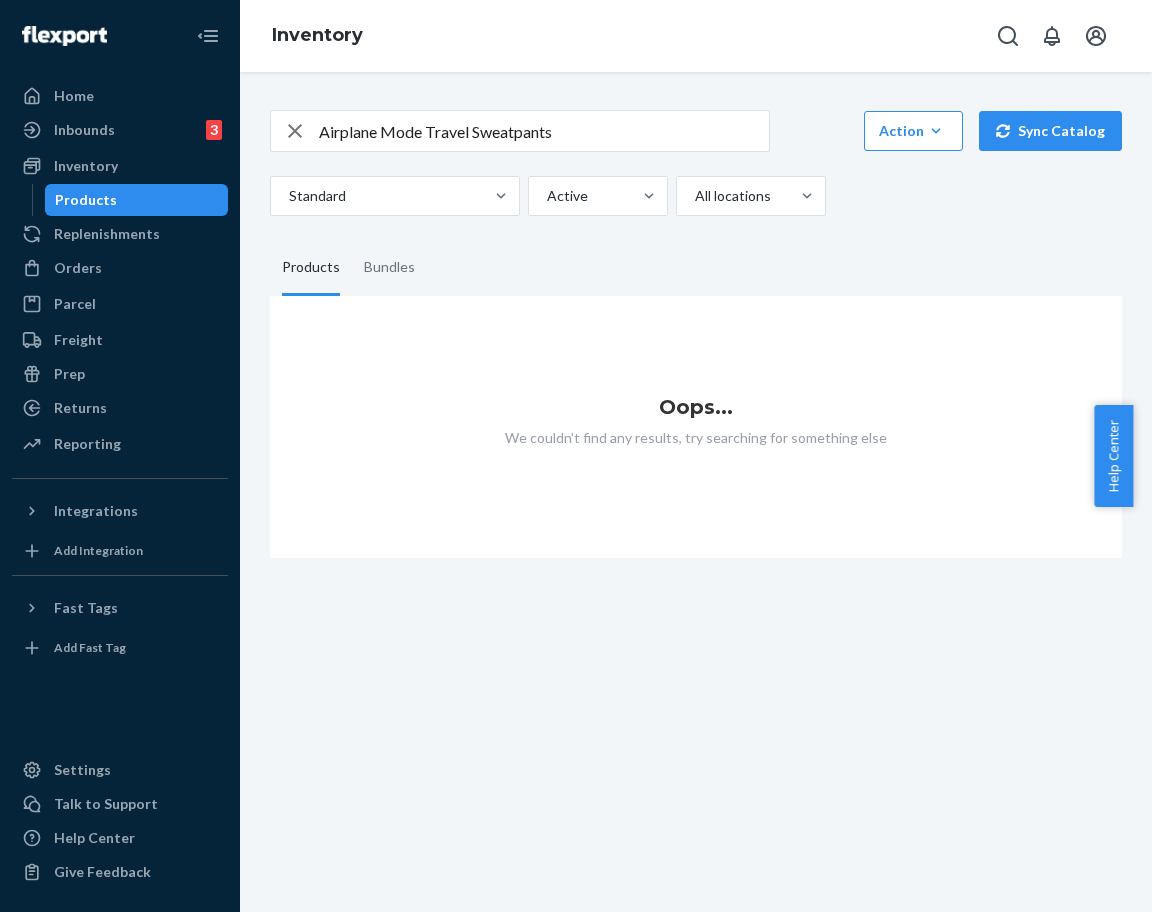 click 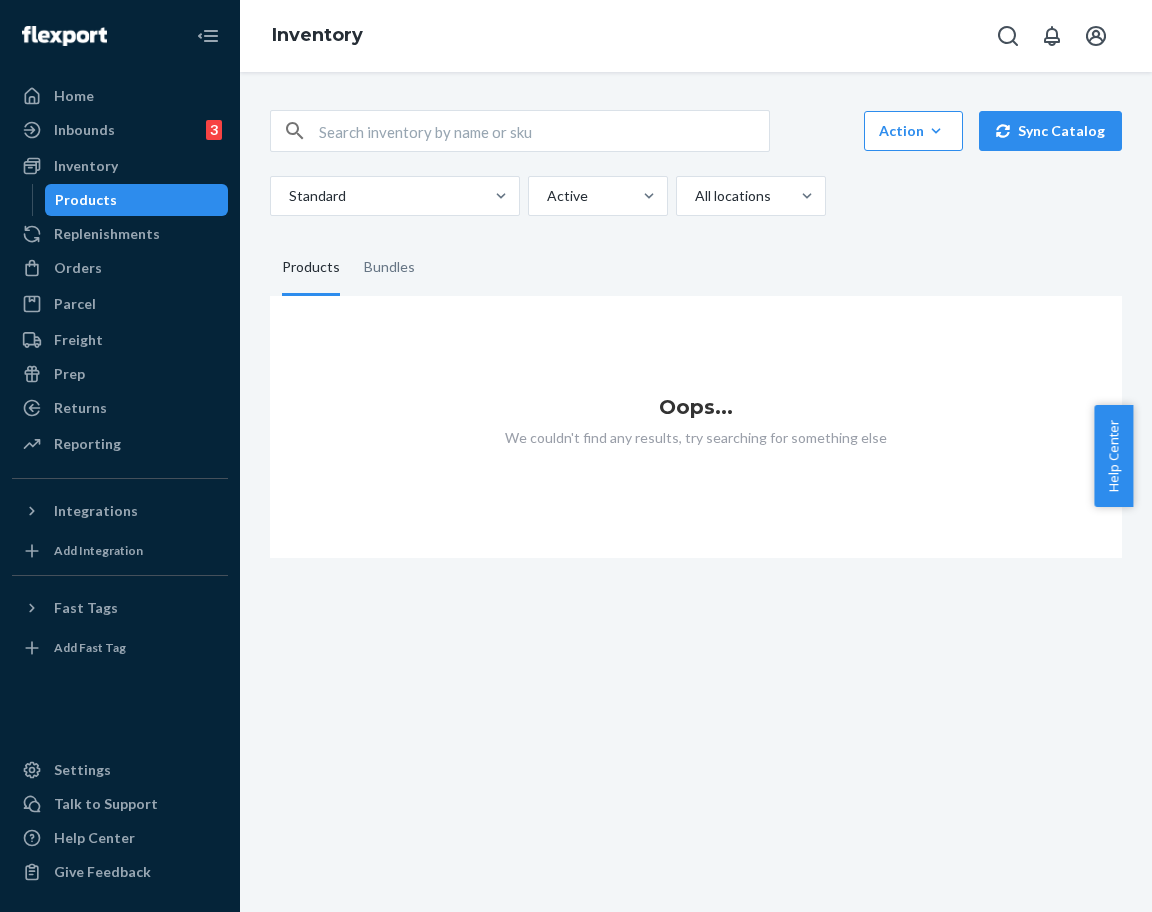 click at bounding box center [544, 131] 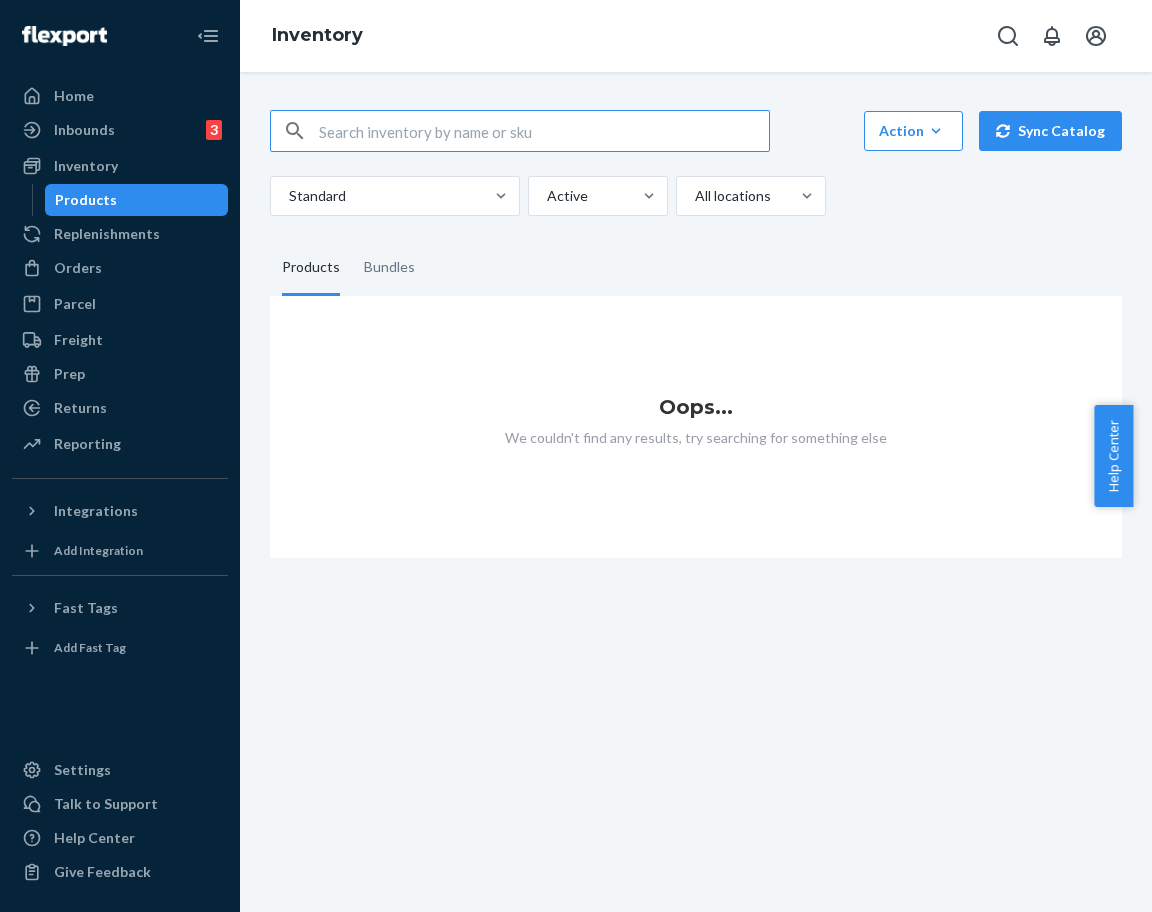 paste on "Airplane Mode Travel Hoodie Petal / M" 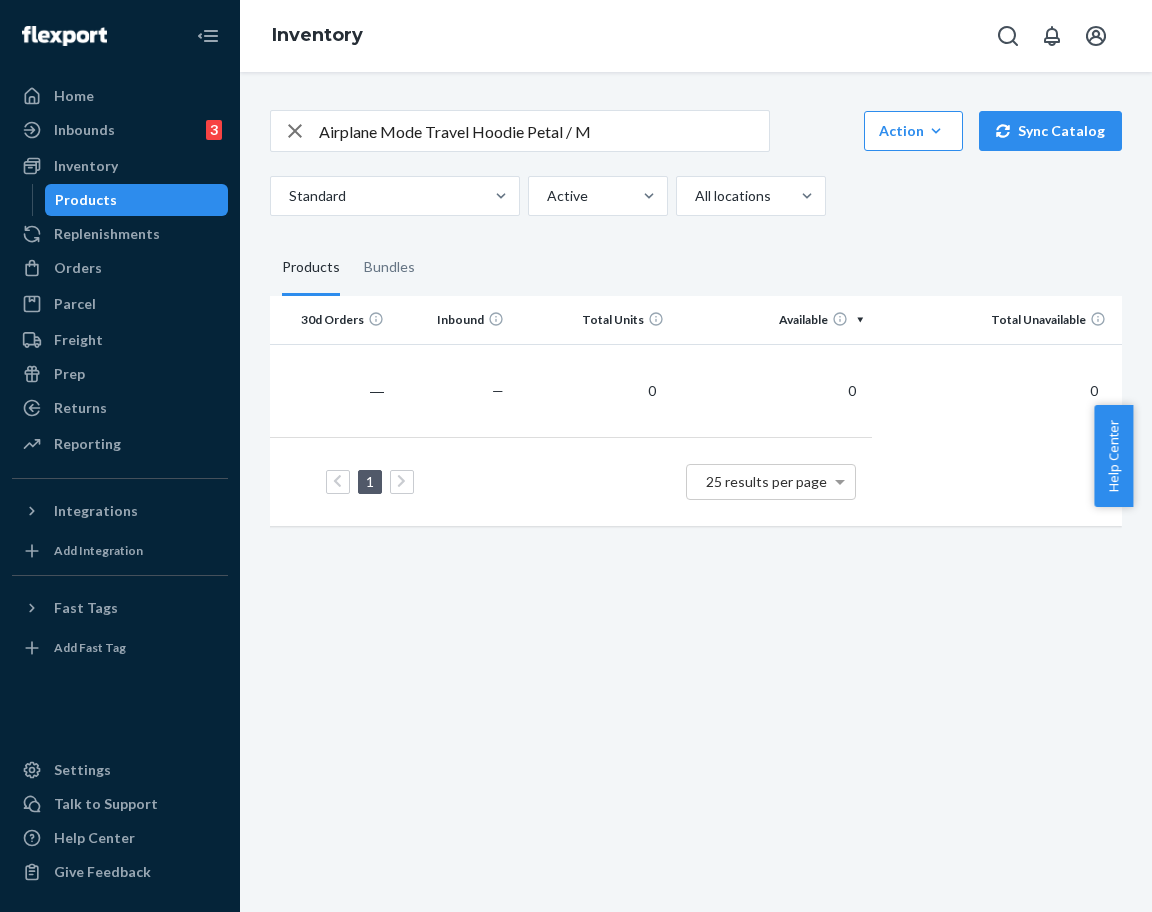 scroll, scrollTop: 0, scrollLeft: 0, axis: both 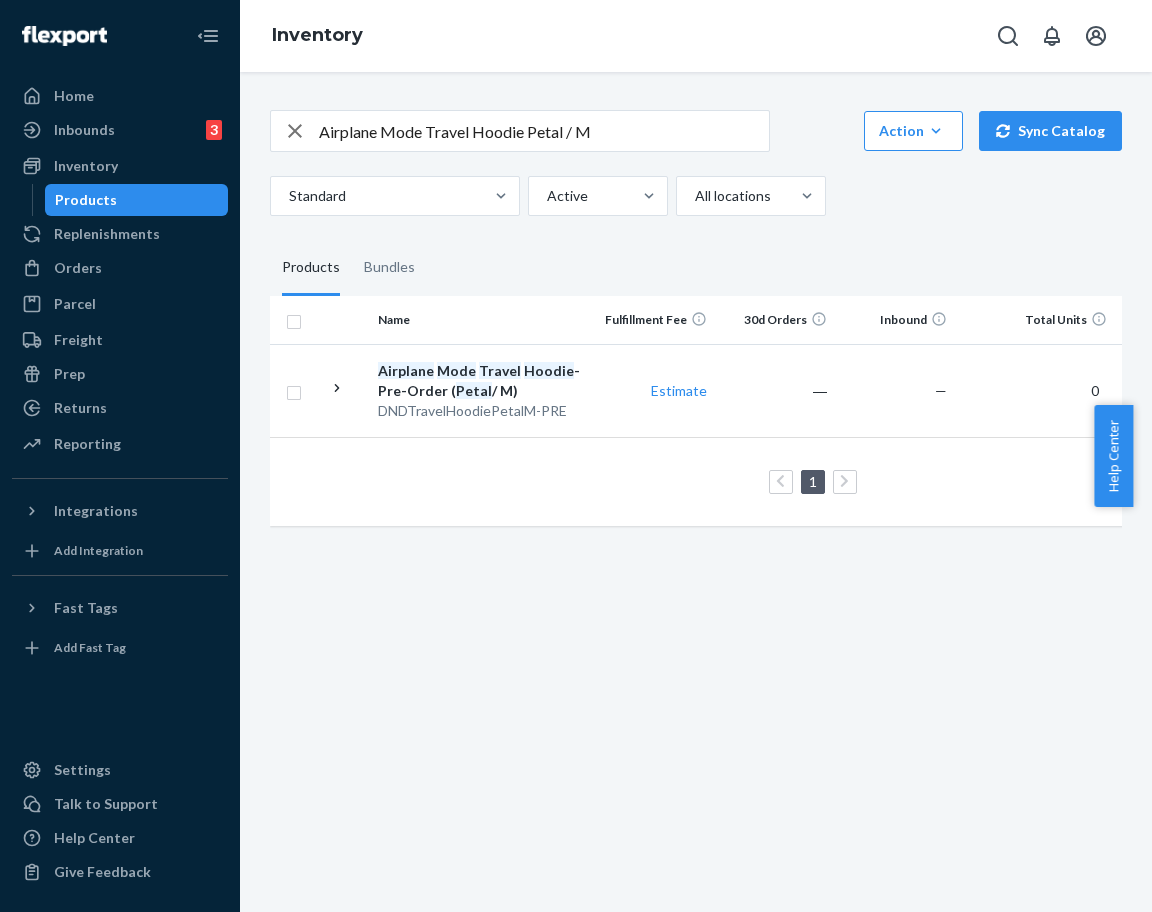click on "Airplane Mode Travel Hoodie Petal / M" at bounding box center [544, 131] 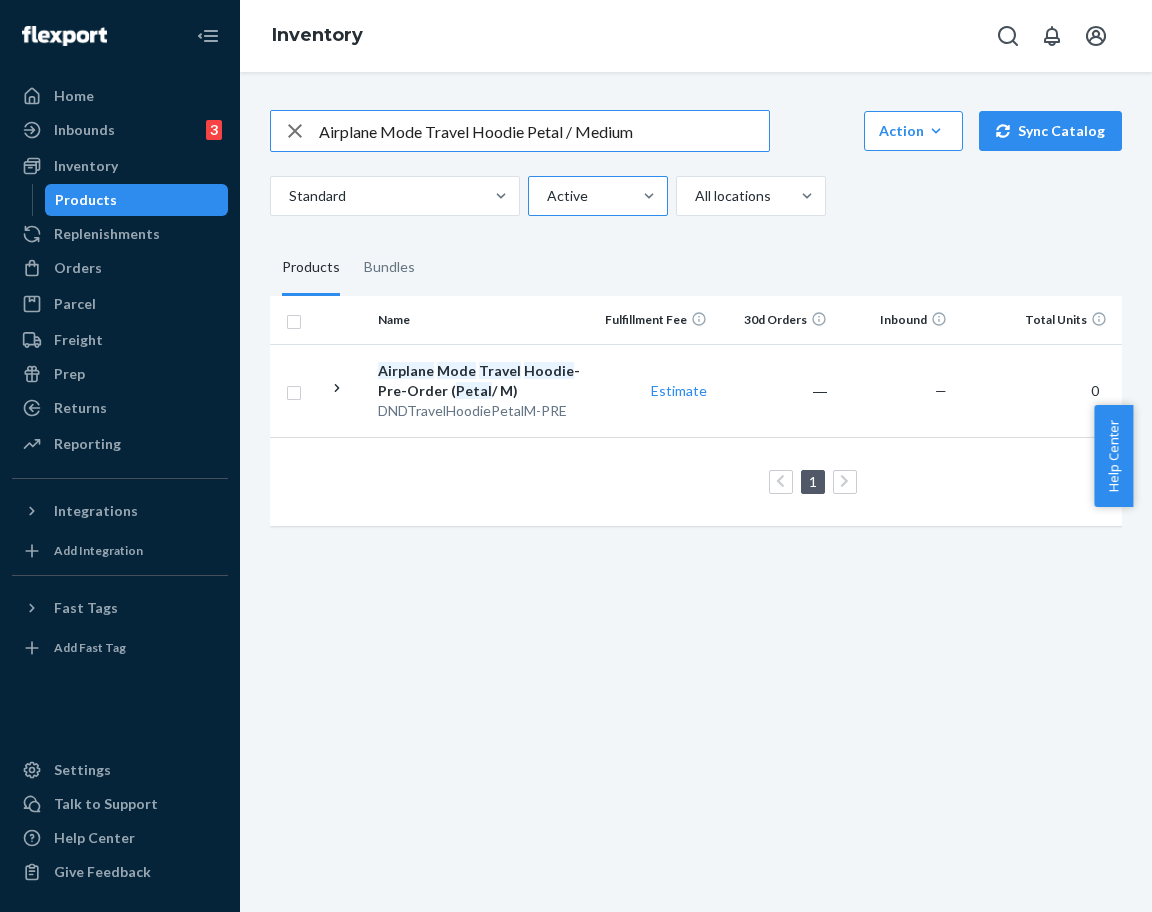 type on "Airplane Mode Travel Hoodie Petal / Medium" 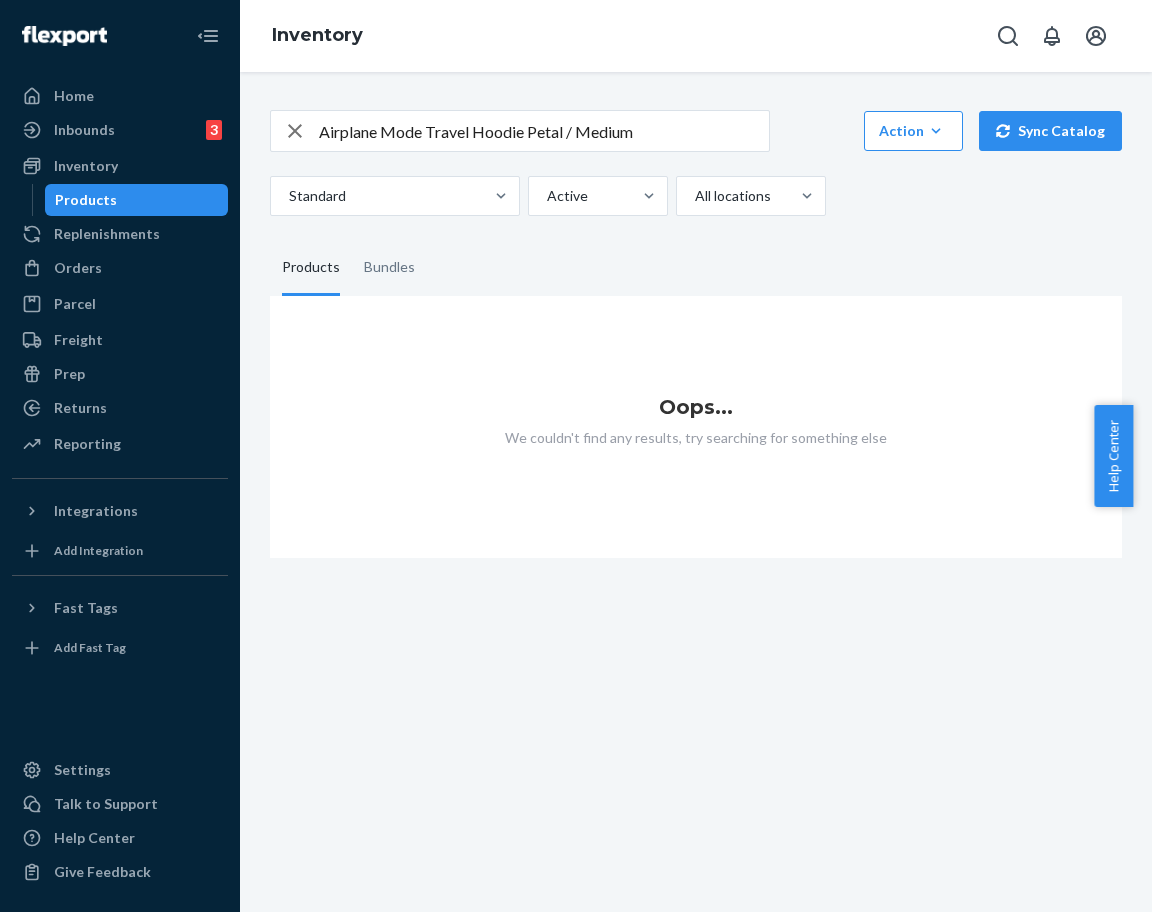 click 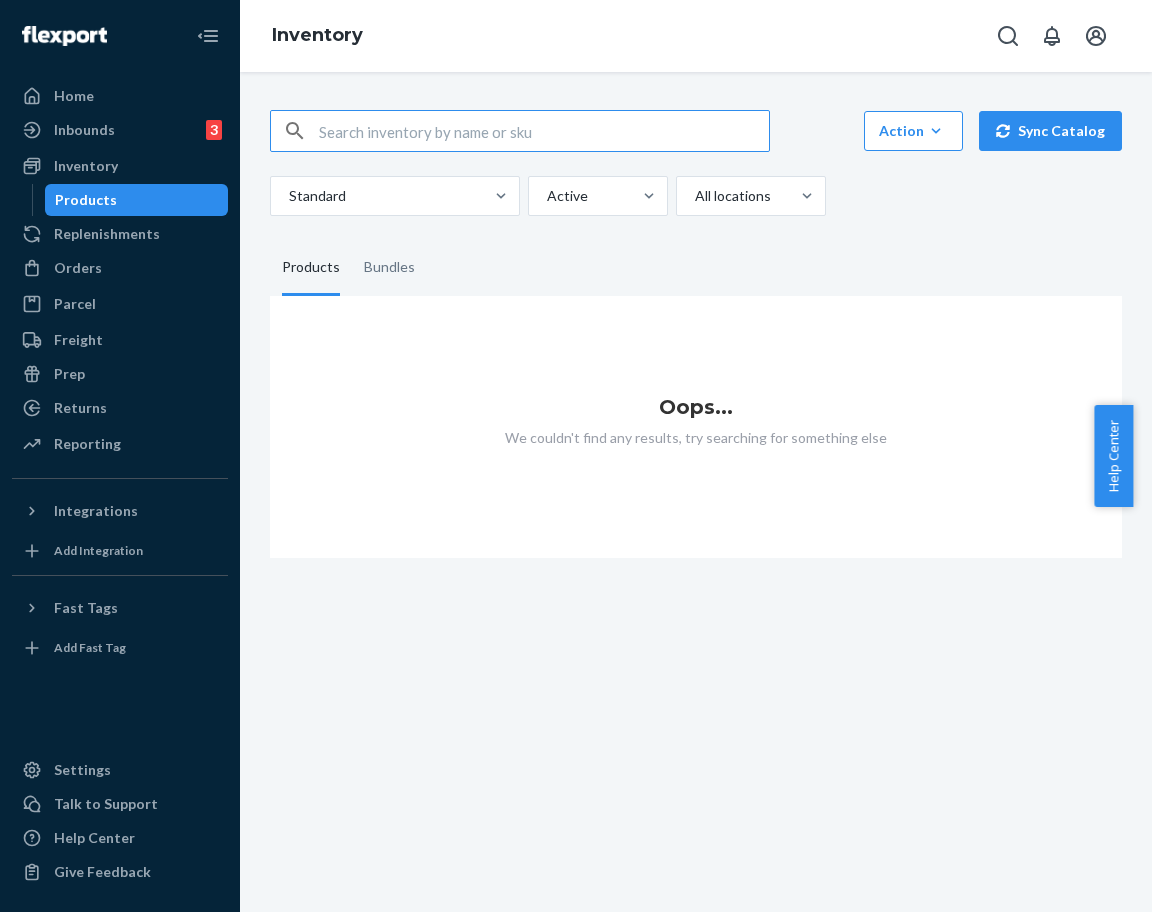 click at bounding box center [544, 131] 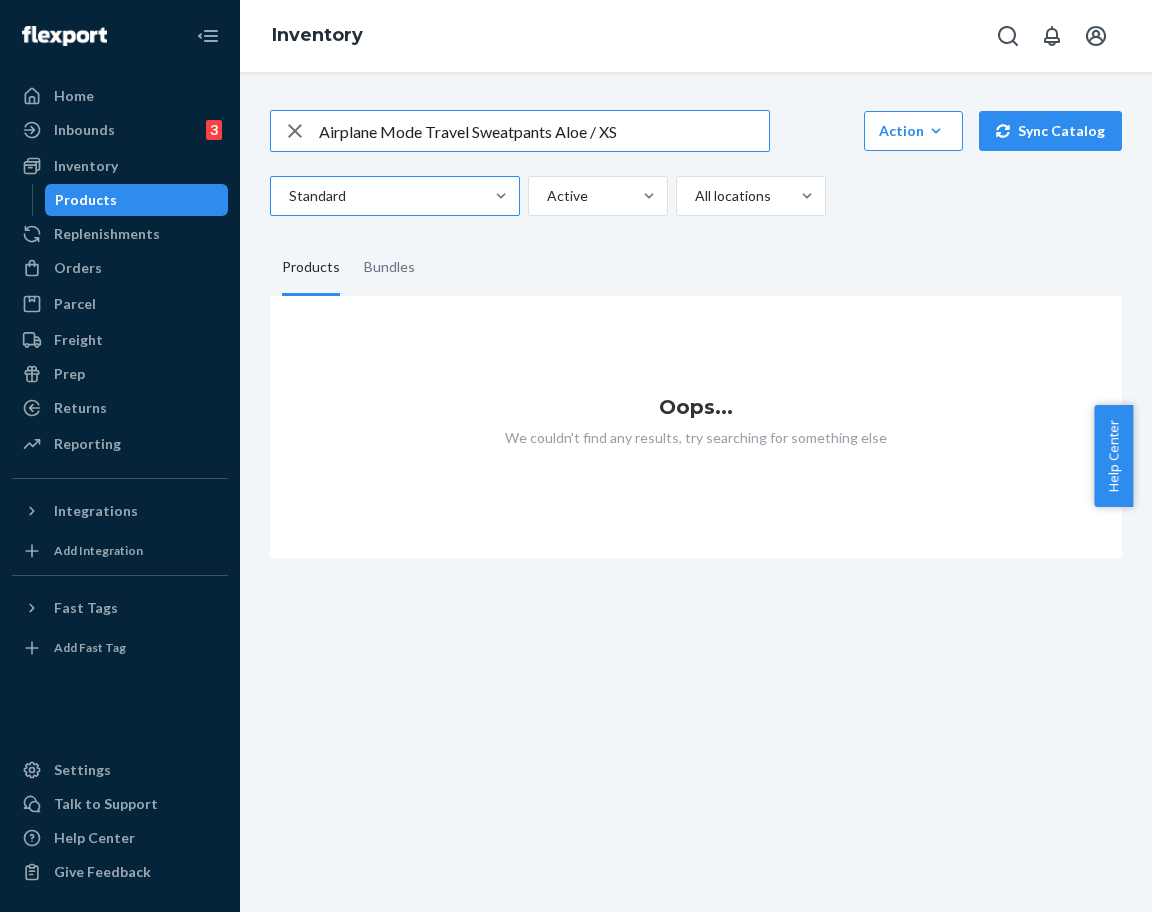 type on "Airplane Mode Travel Sweatpants Aloe / XS" 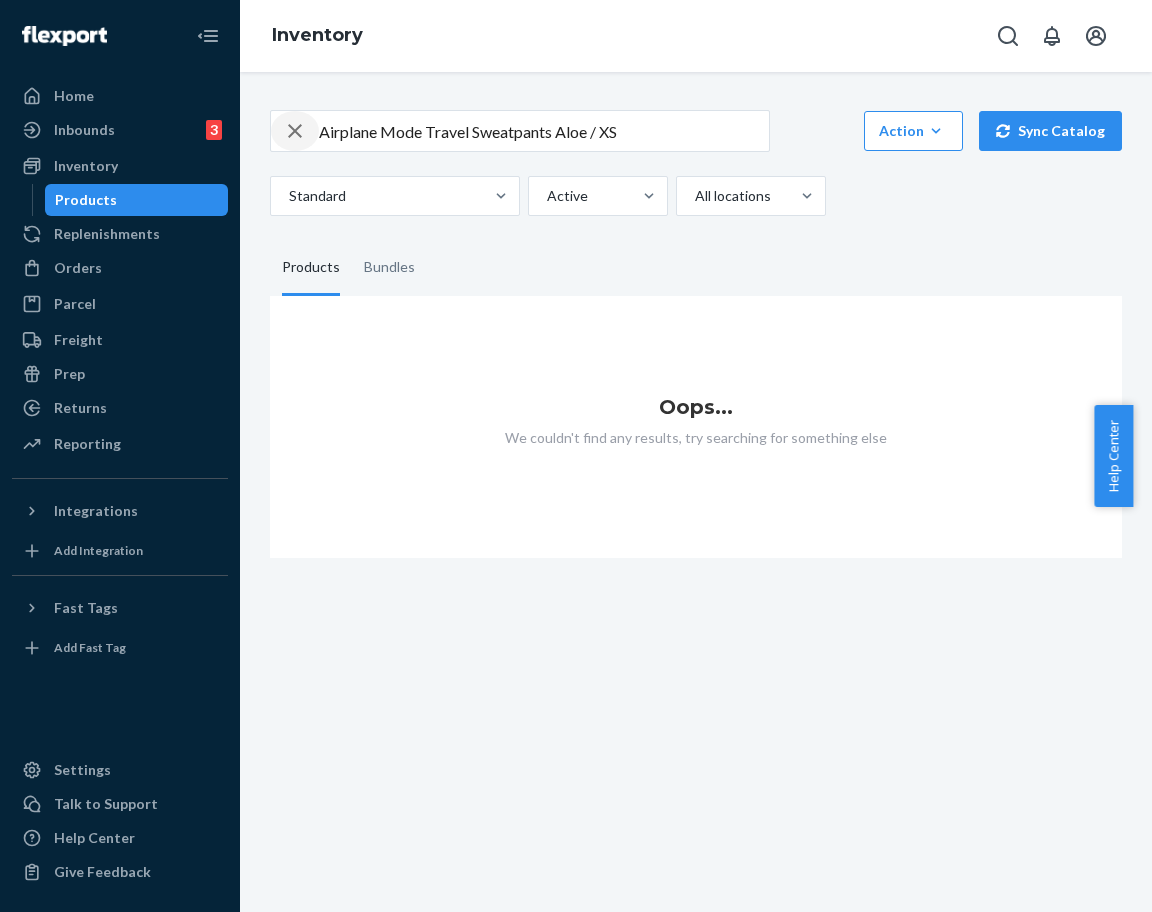 click 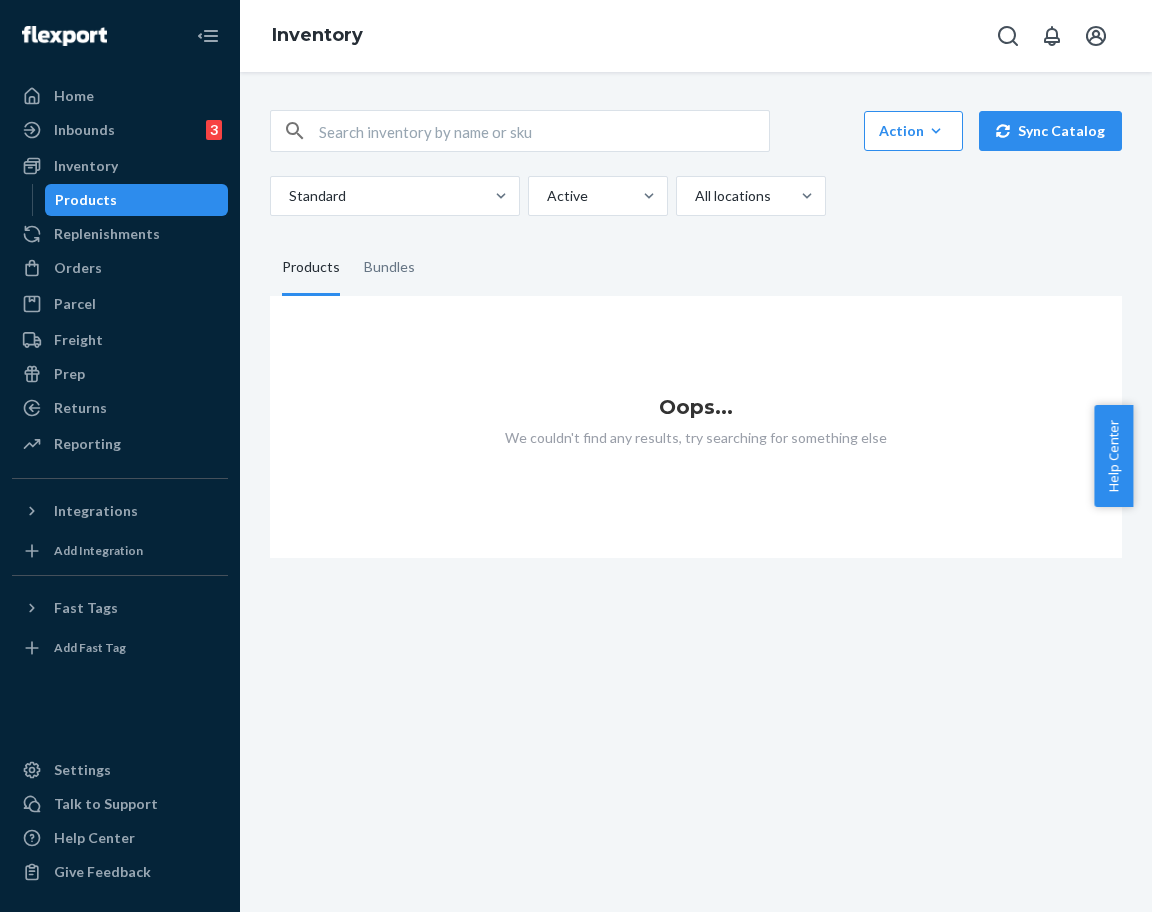 click at bounding box center [544, 131] 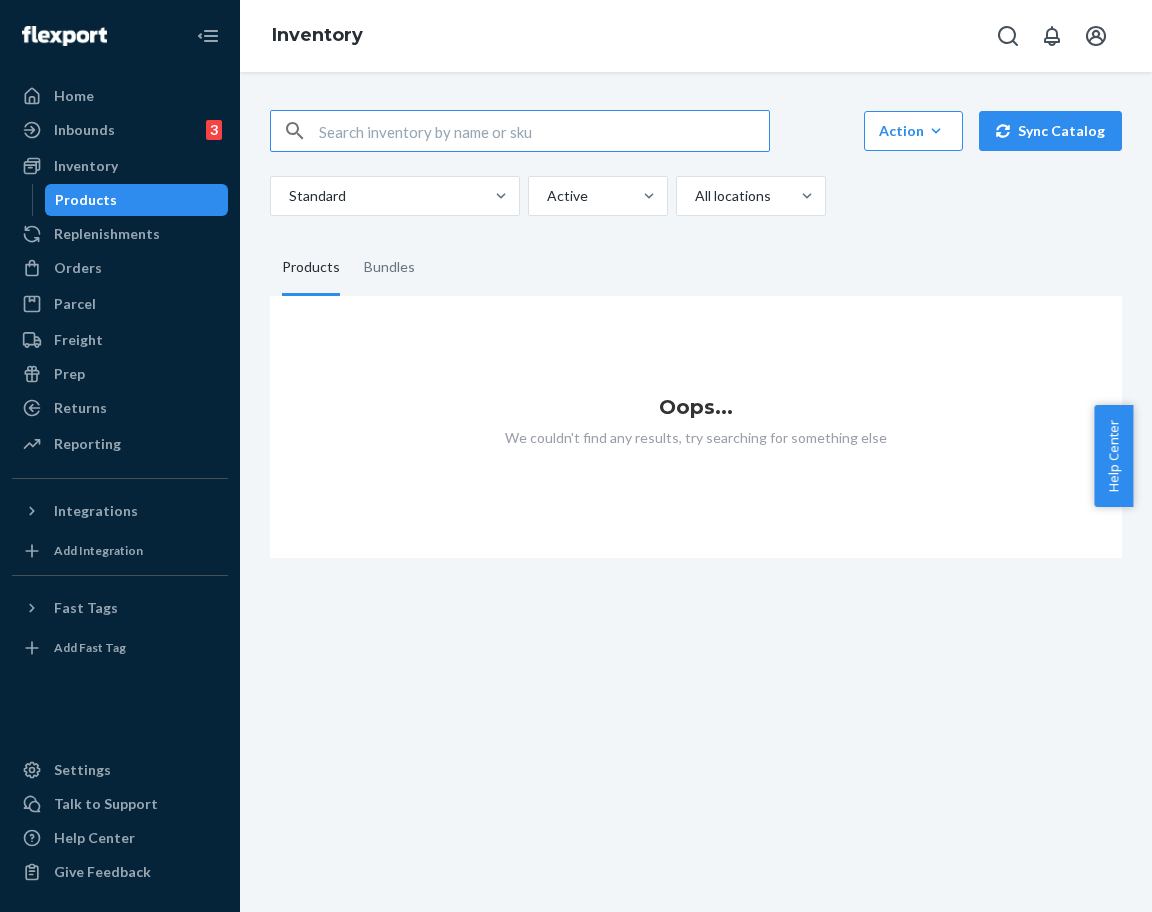 paste on "Airplane Mode Travel Hoodie Aloe / XS" 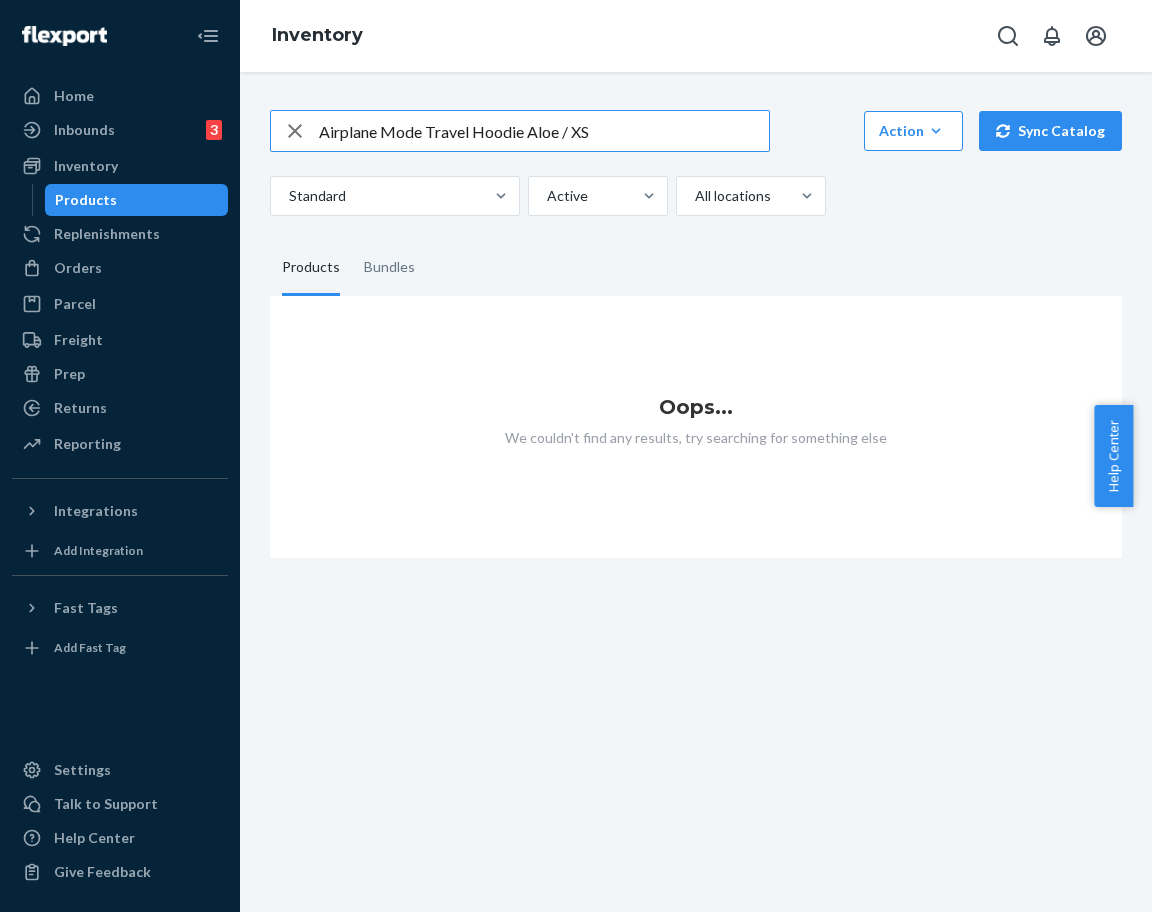 type on "Airplane Mode Travel Hoodie Aloe / XS" 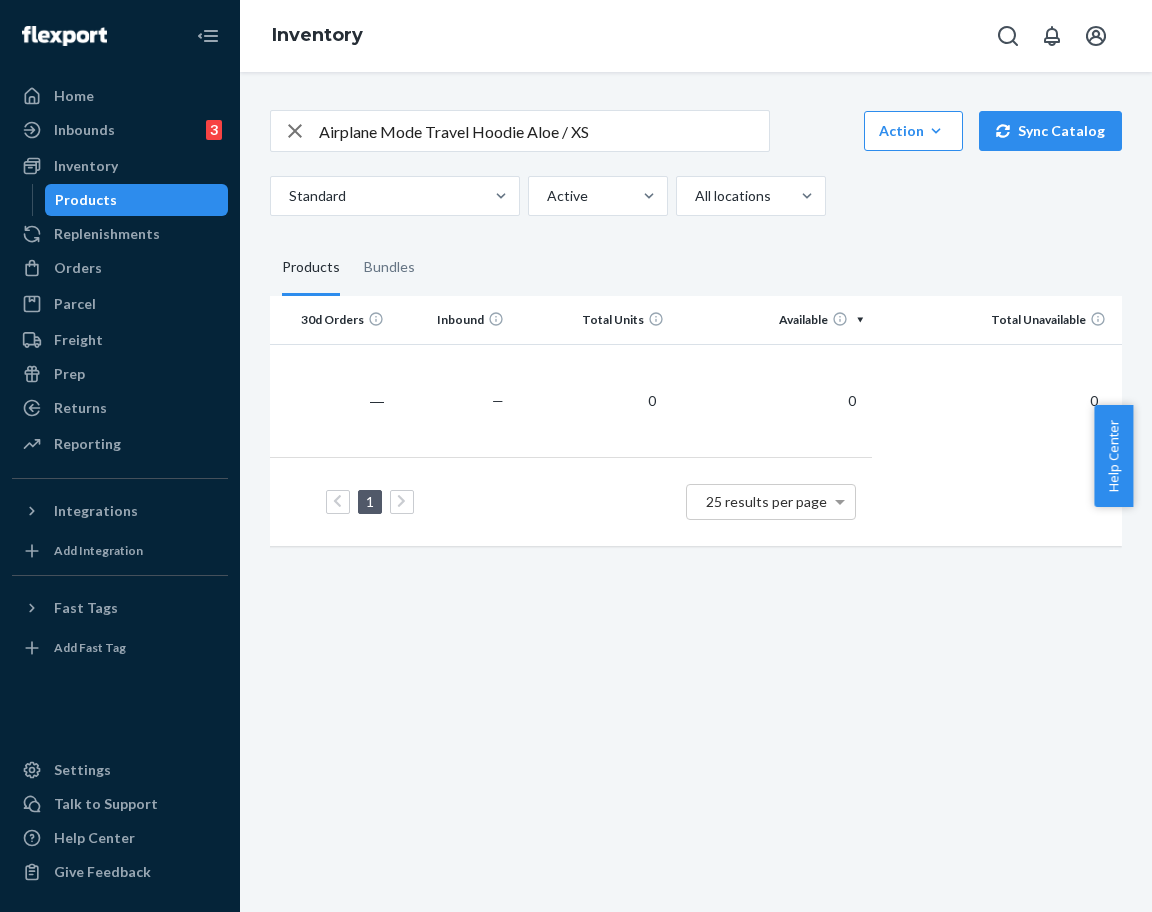 scroll, scrollTop: 0, scrollLeft: 0, axis: both 